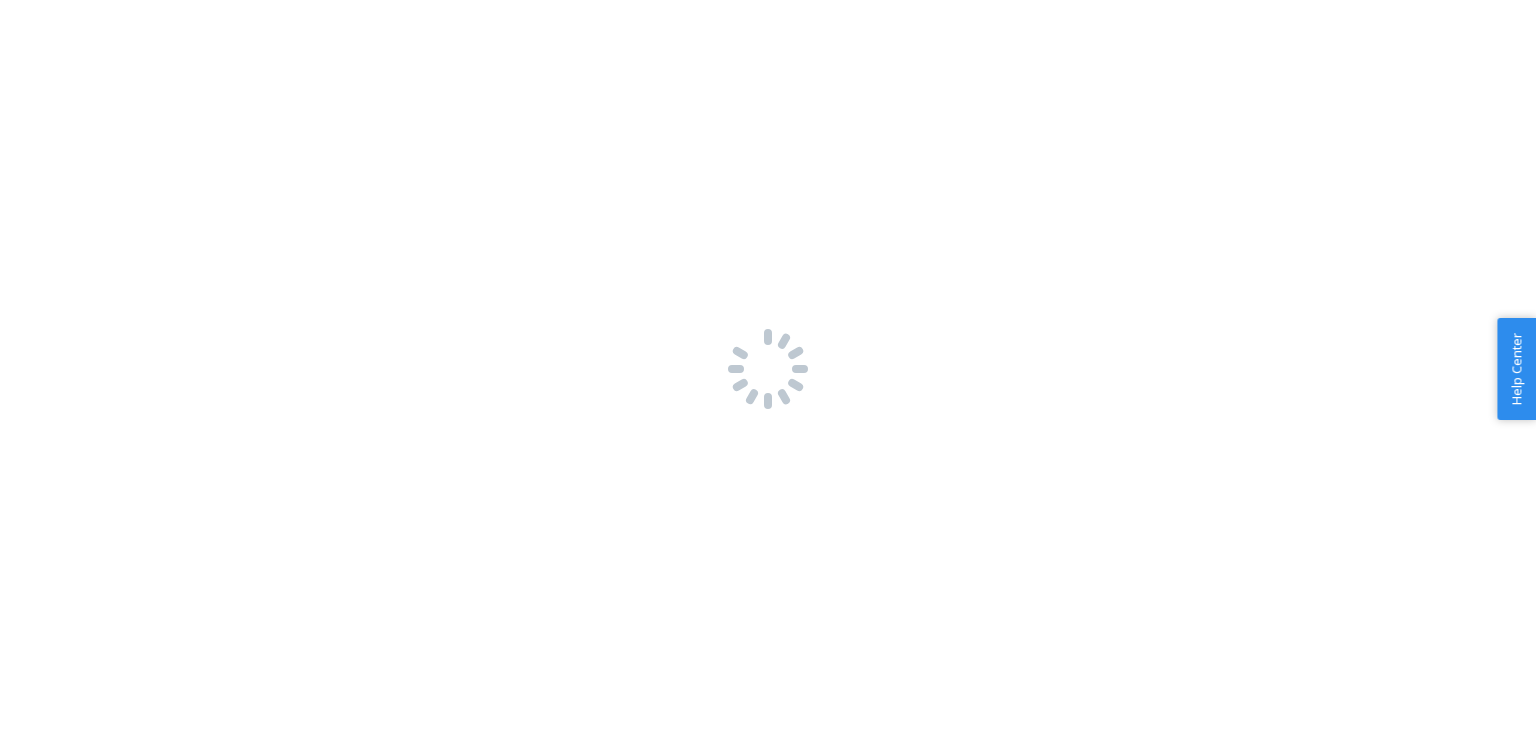 scroll, scrollTop: 0, scrollLeft: 0, axis: both 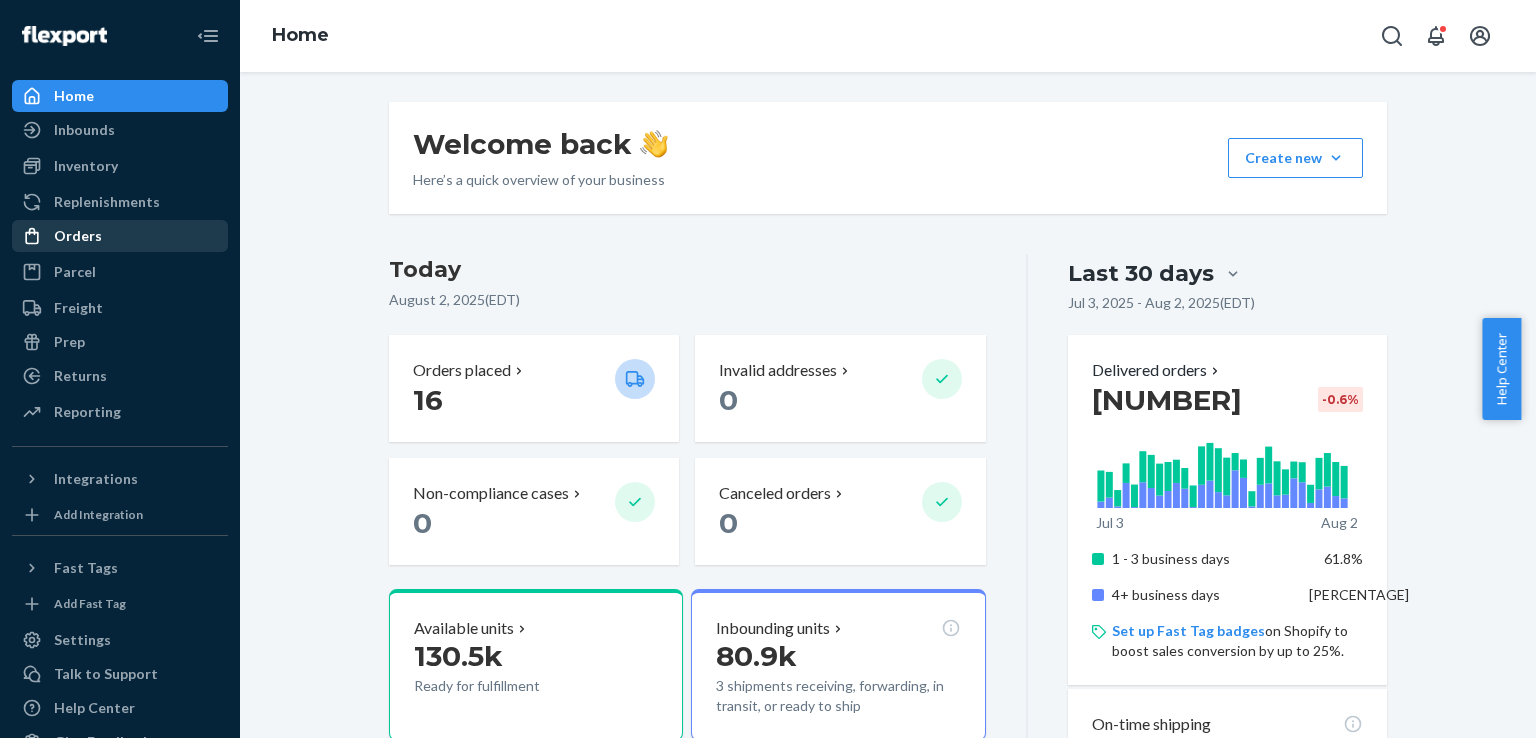 click on "Orders" at bounding box center (120, 236) 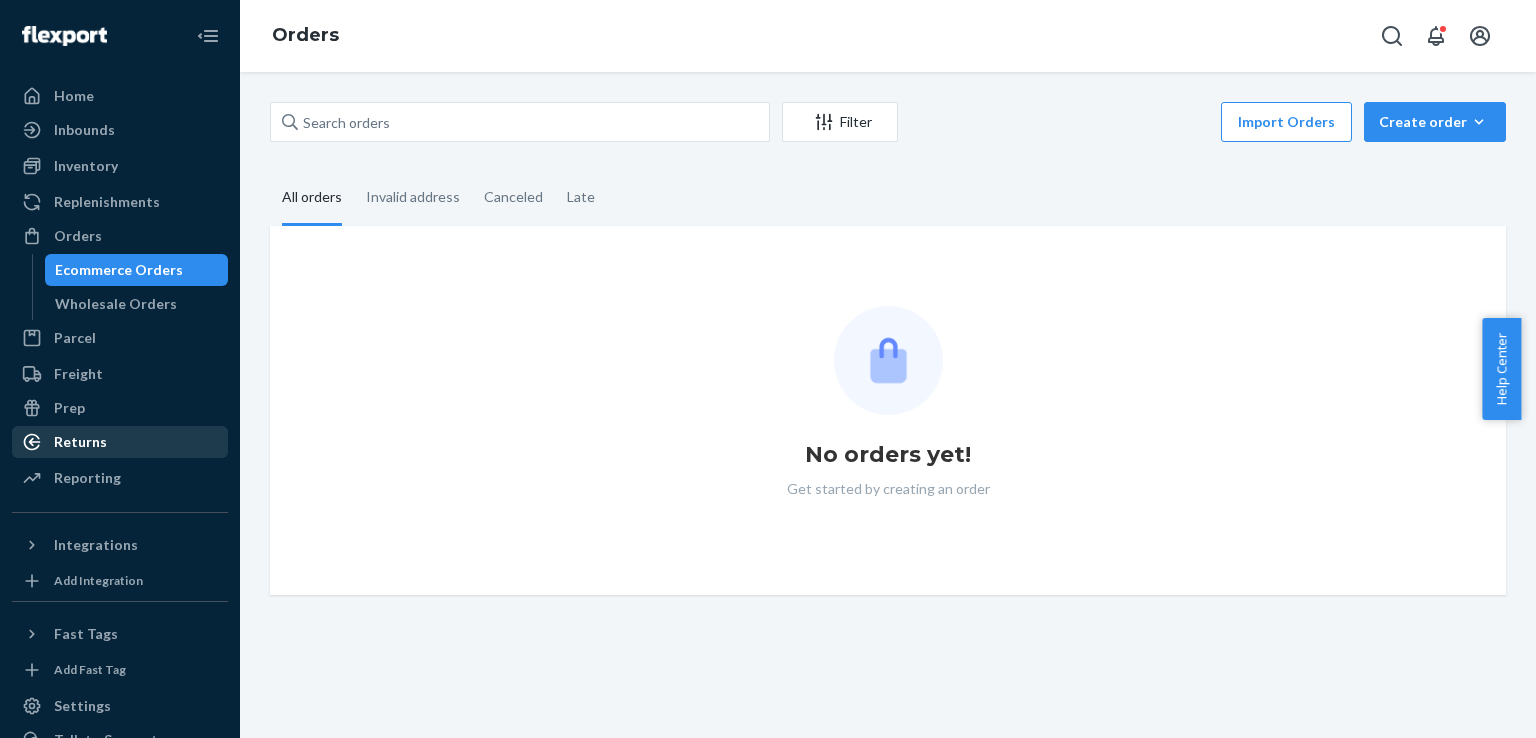click on "Returns" at bounding box center (80, 442) 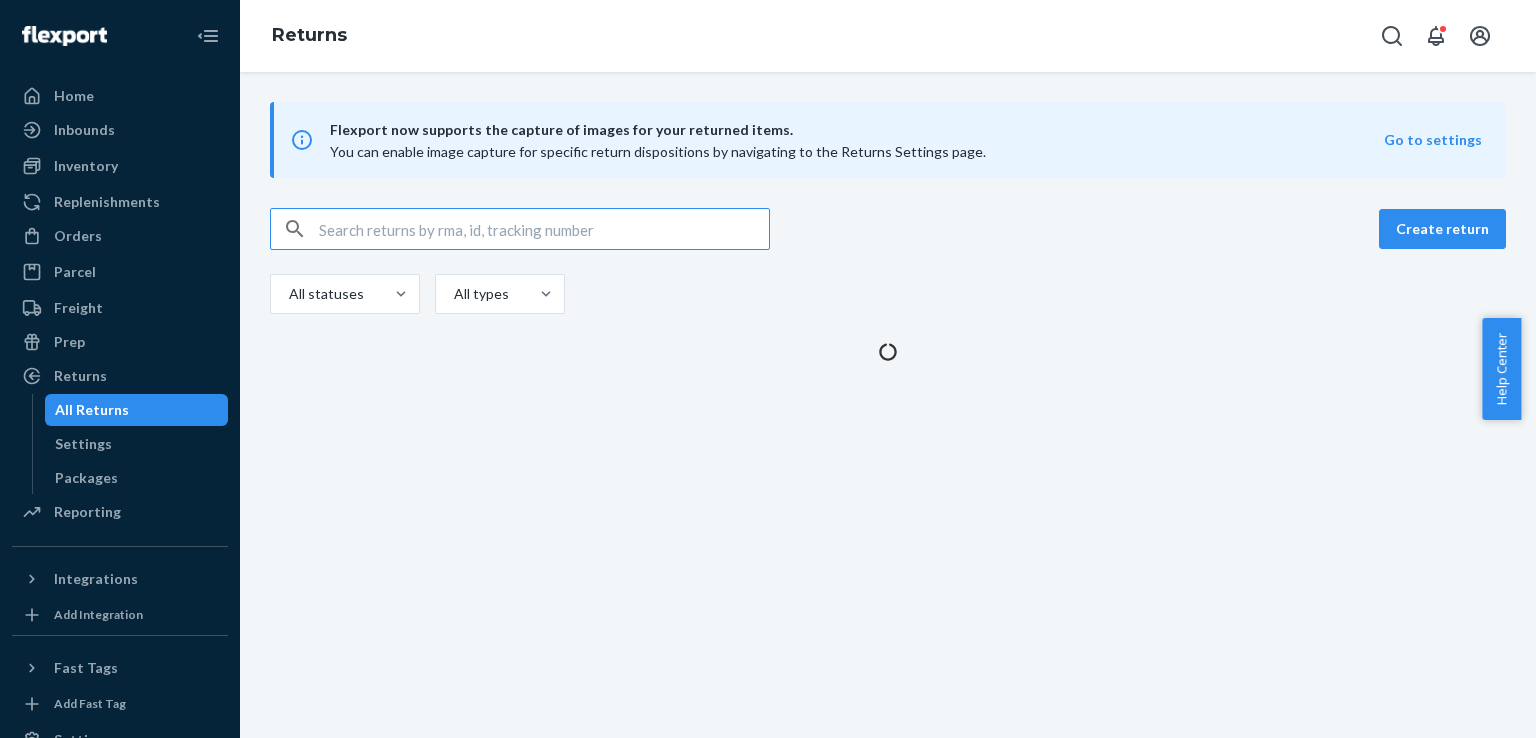 click at bounding box center [544, 229] 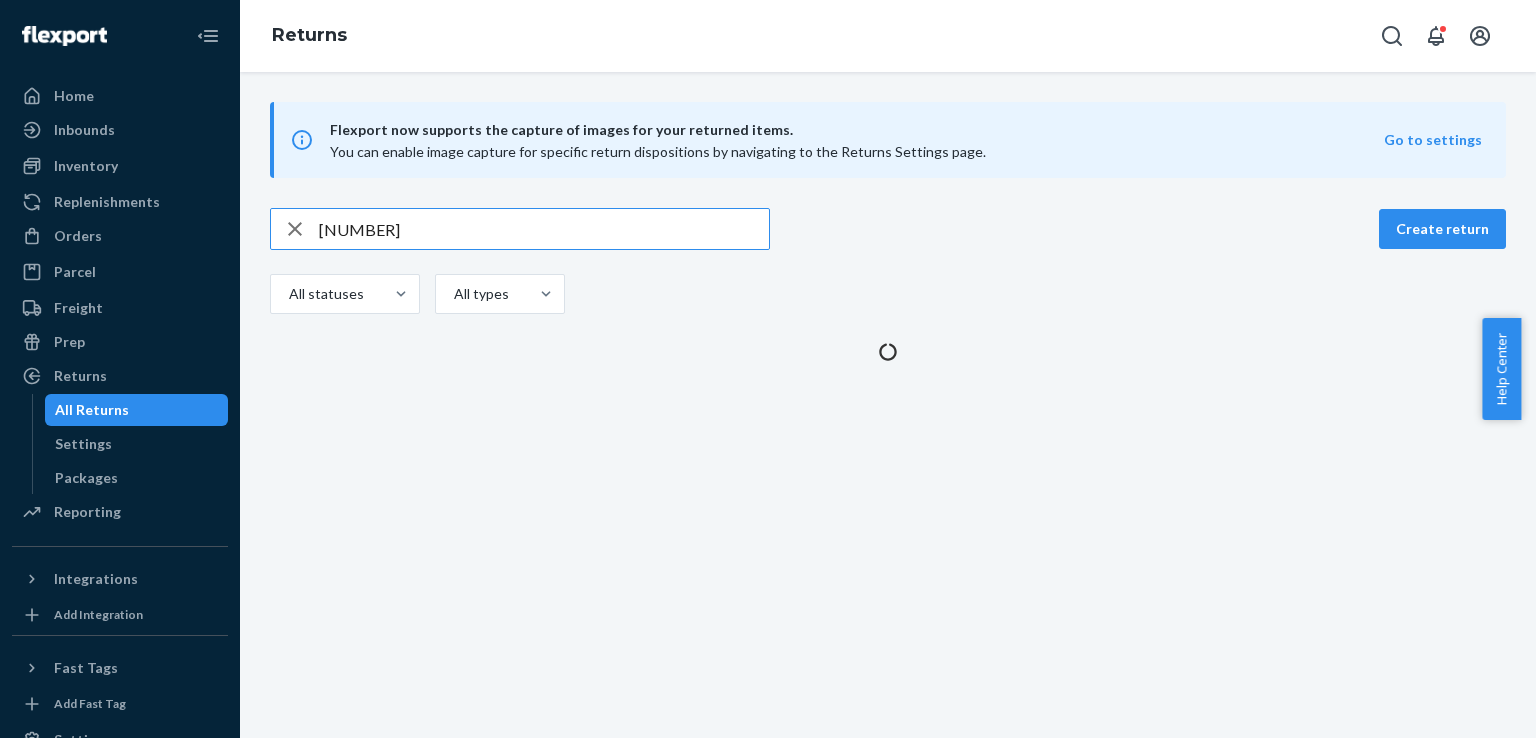 type on "[NUMBER]" 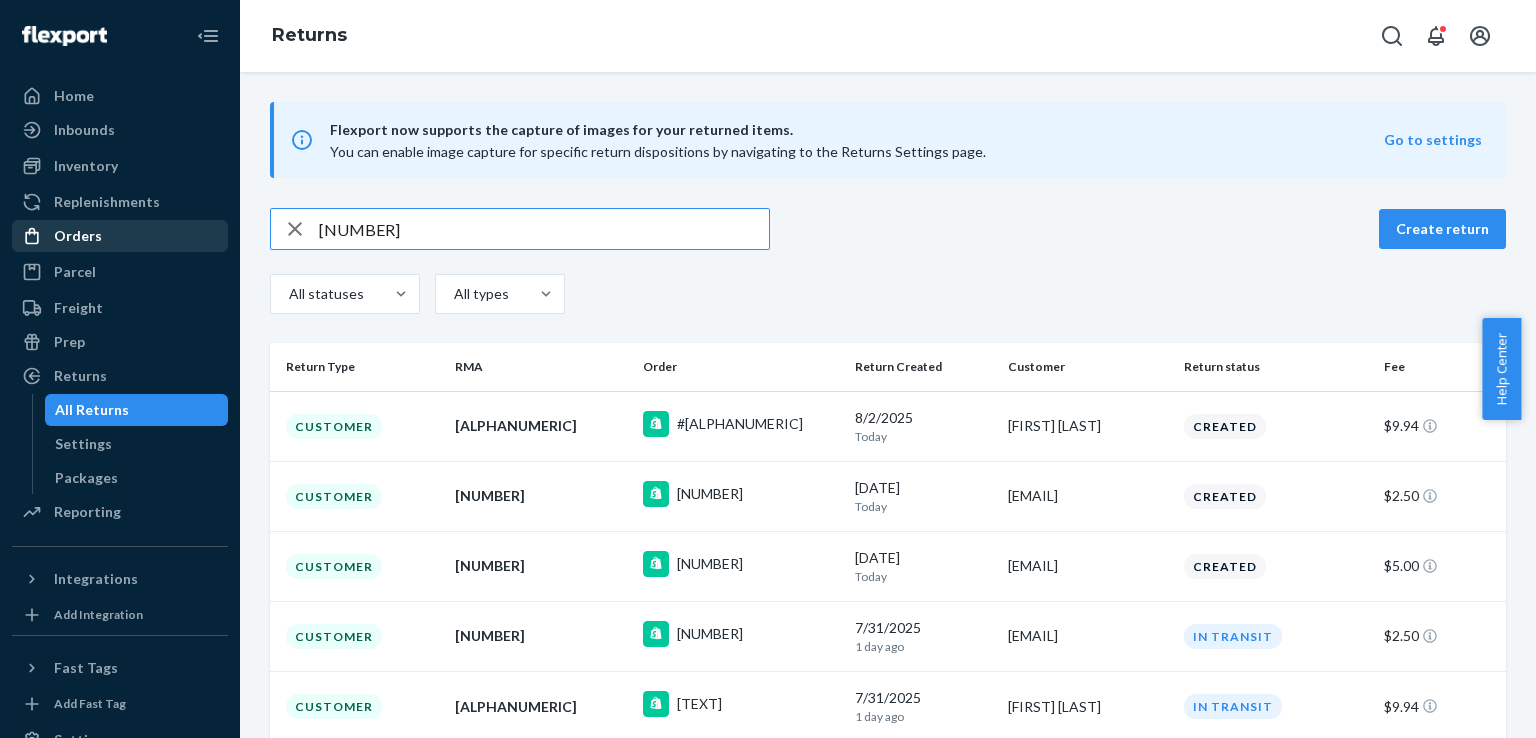 click on "Orders" at bounding box center (120, 236) 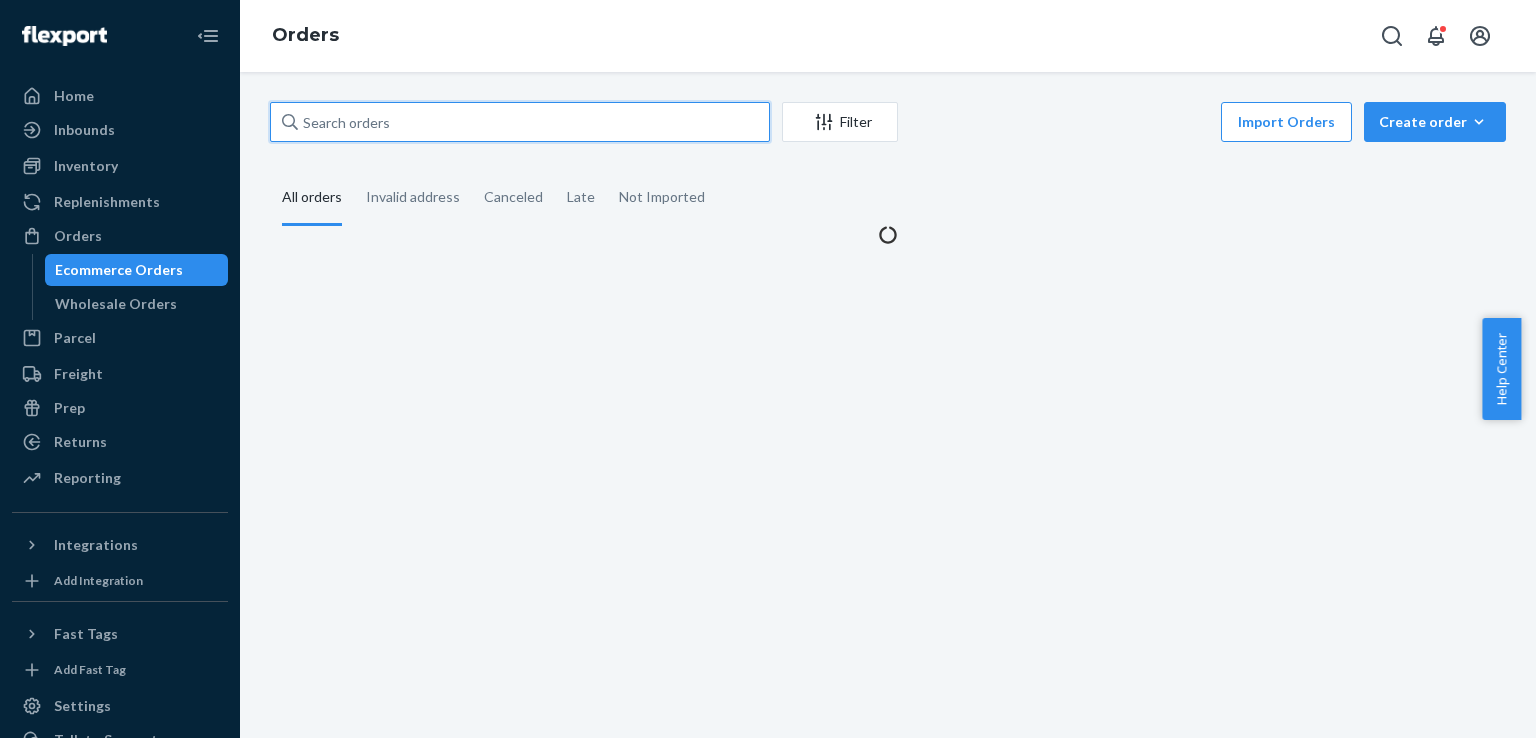 click at bounding box center (520, 122) 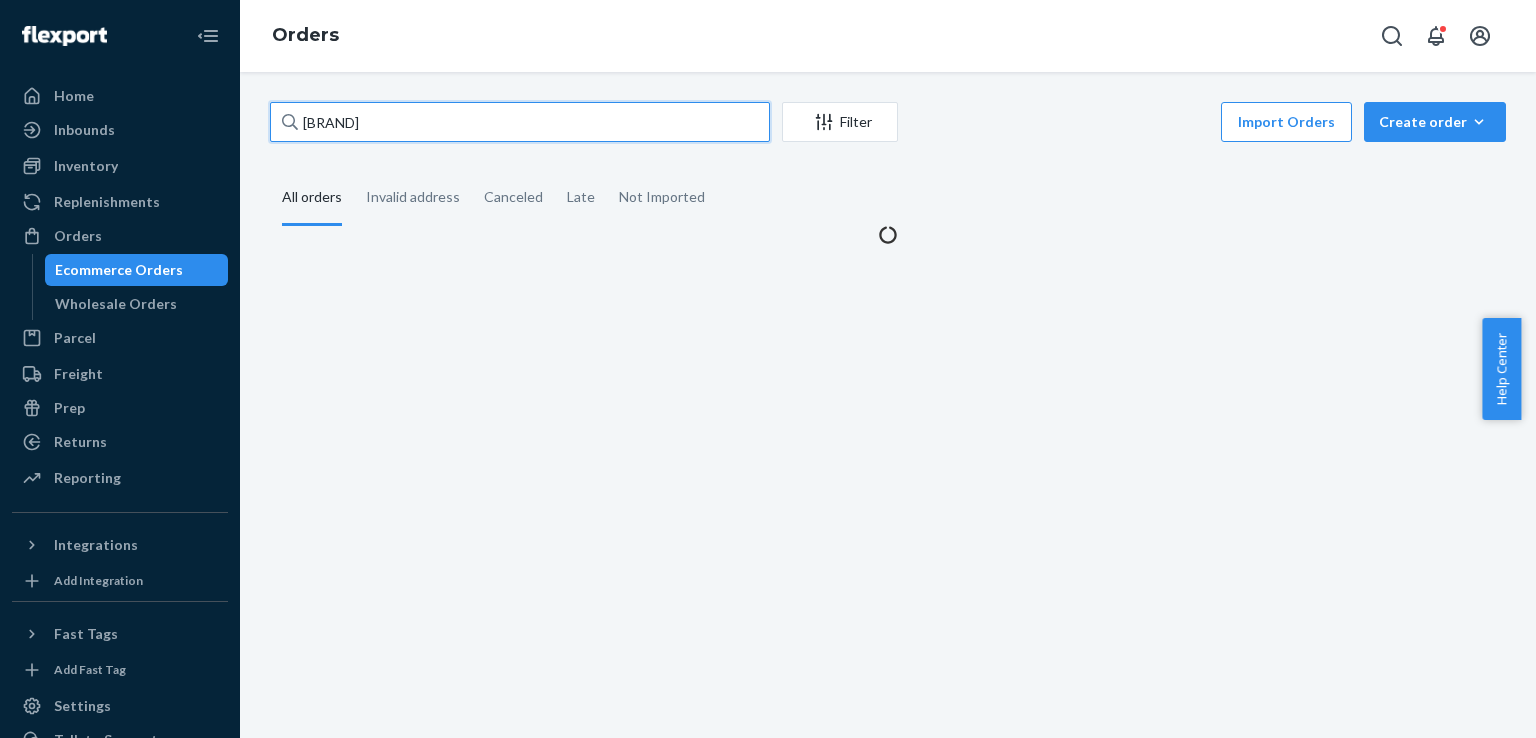 type on "Flexpor" 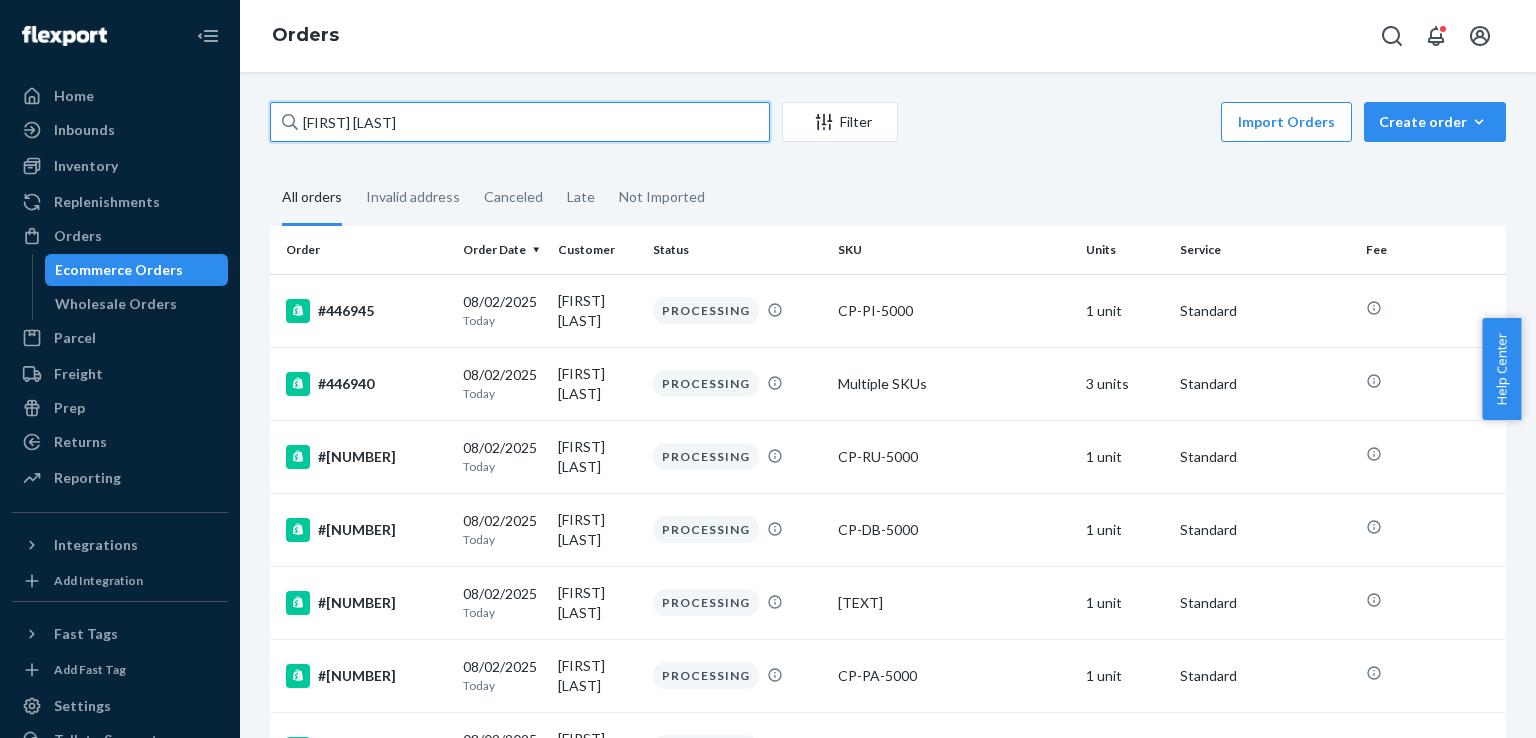 click on "[FIRST] [LAST]" at bounding box center [520, 122] 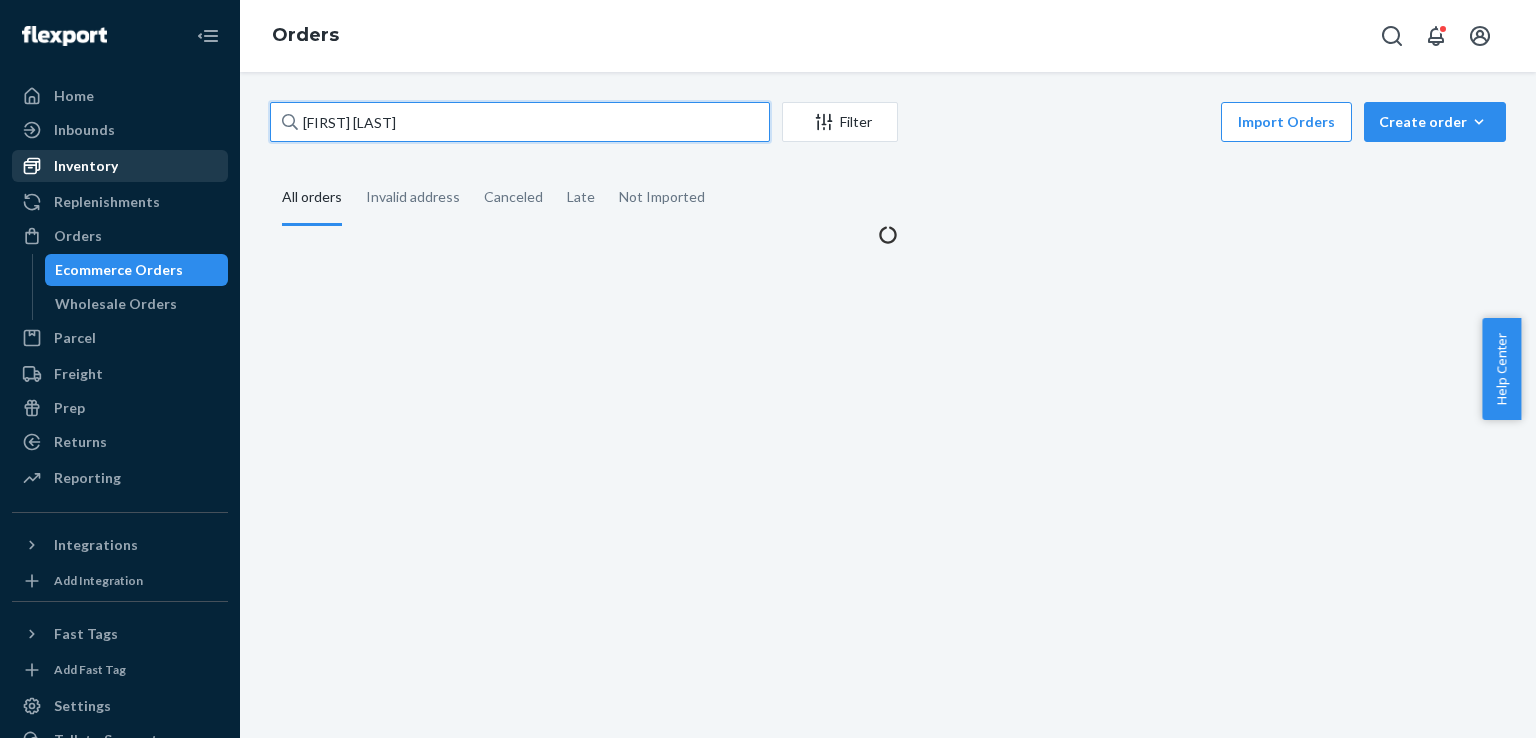 type on "[FIRST] [LAST]" 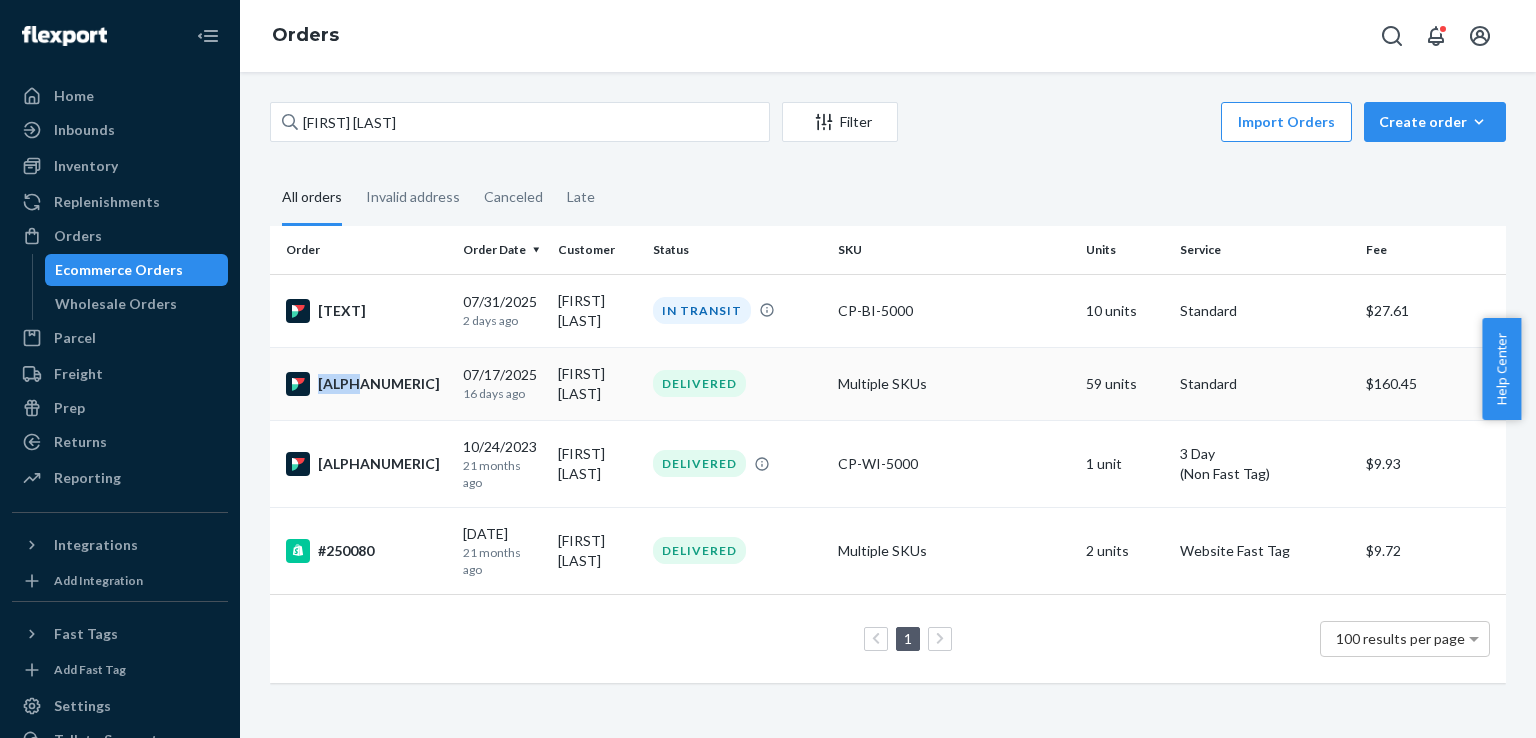 drag, startPoint x: 385, startPoint y: 391, endPoint x: 372, endPoint y: 391, distance: 13 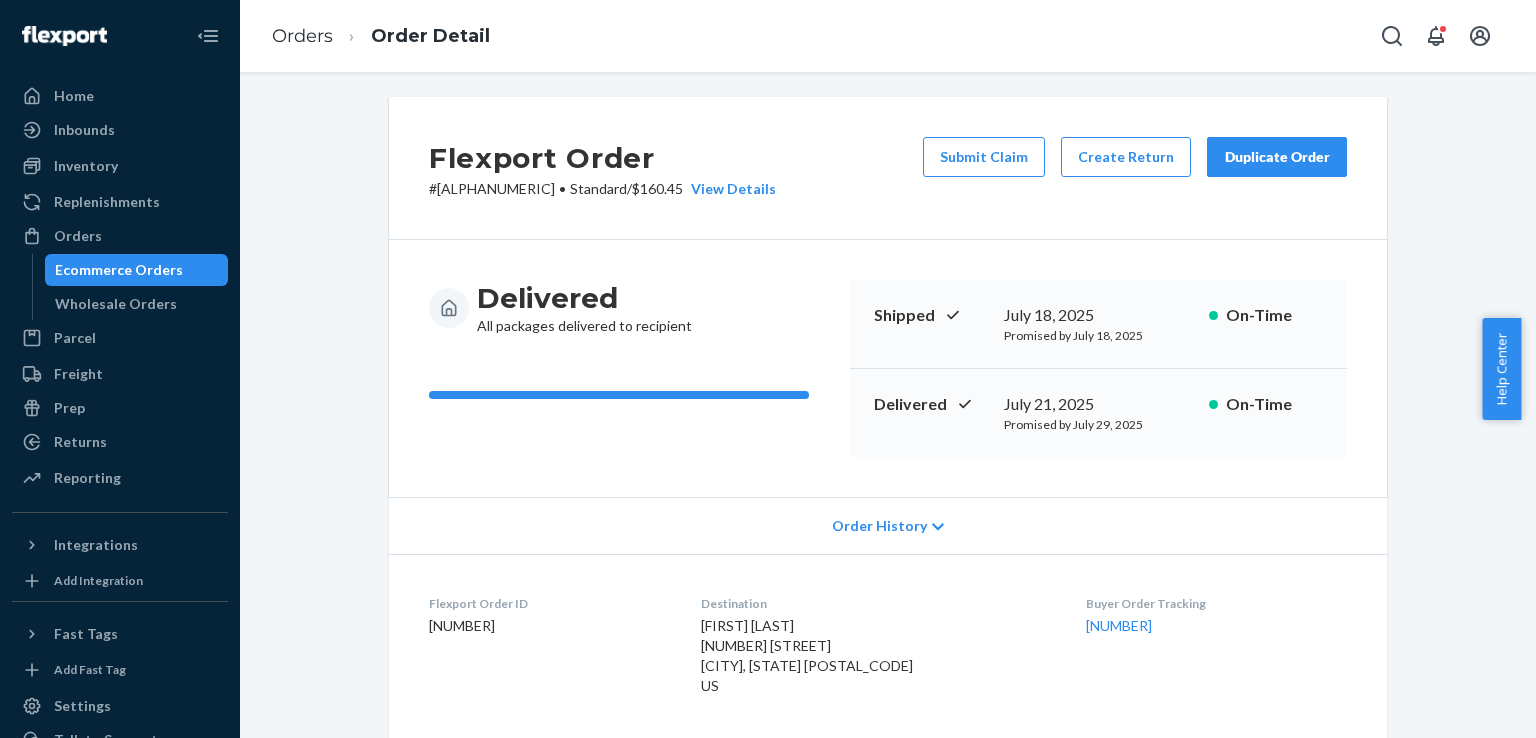 scroll, scrollTop: 0, scrollLeft: 0, axis: both 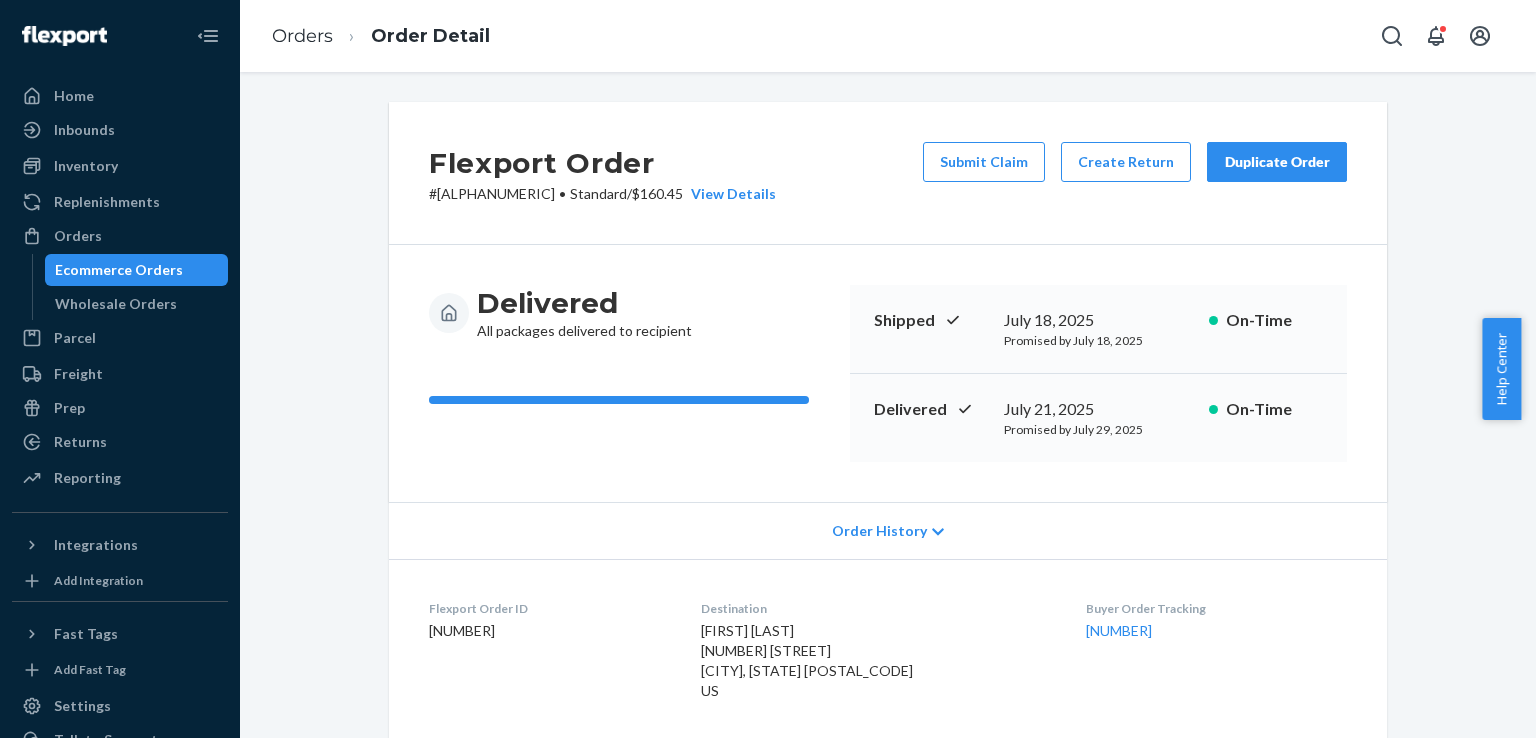 click on "[NUMBER] [BRAND] / [PRICE] [TEXT]" at bounding box center [602, 194] 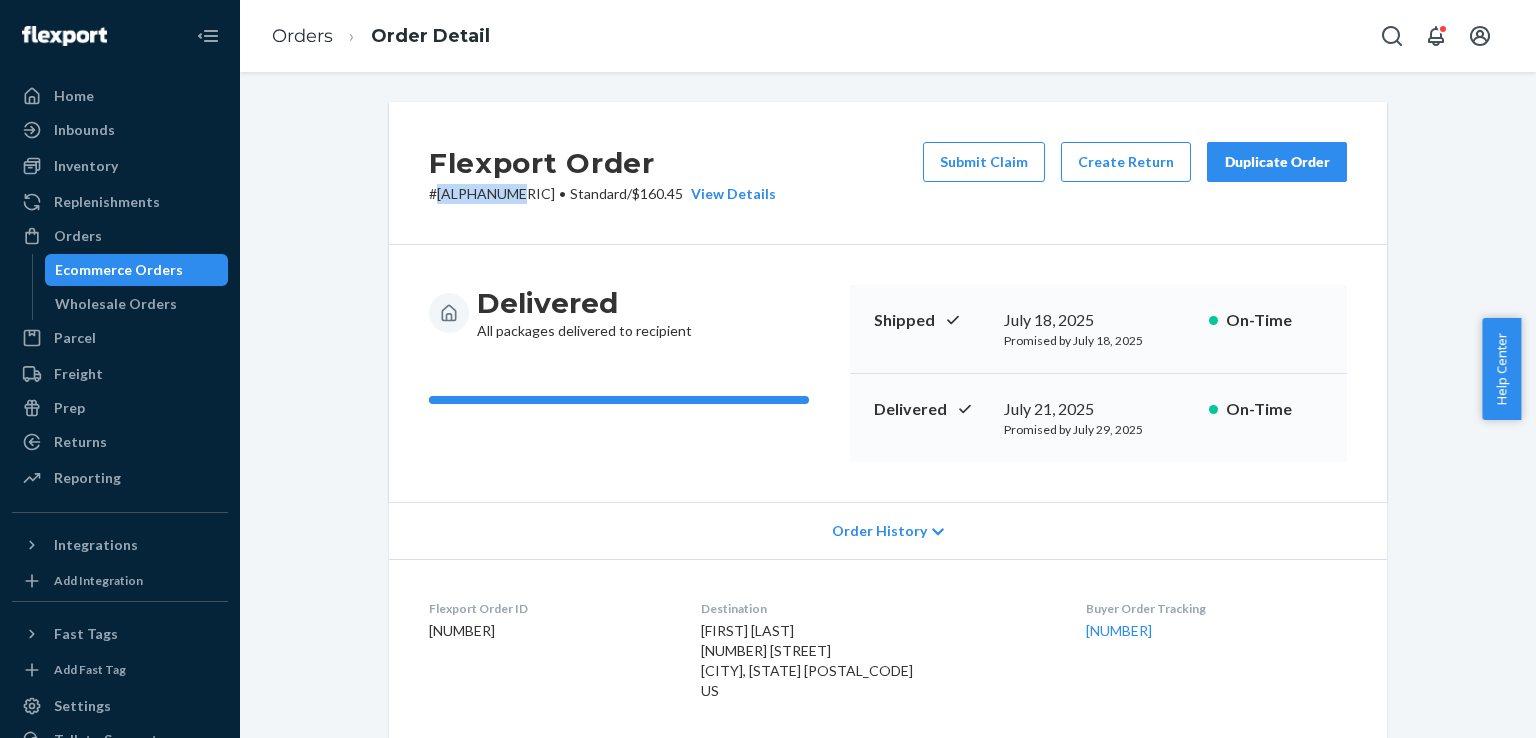 click on "[NUMBER] [BRAND] / [PRICE] [TEXT]" at bounding box center [602, 194] 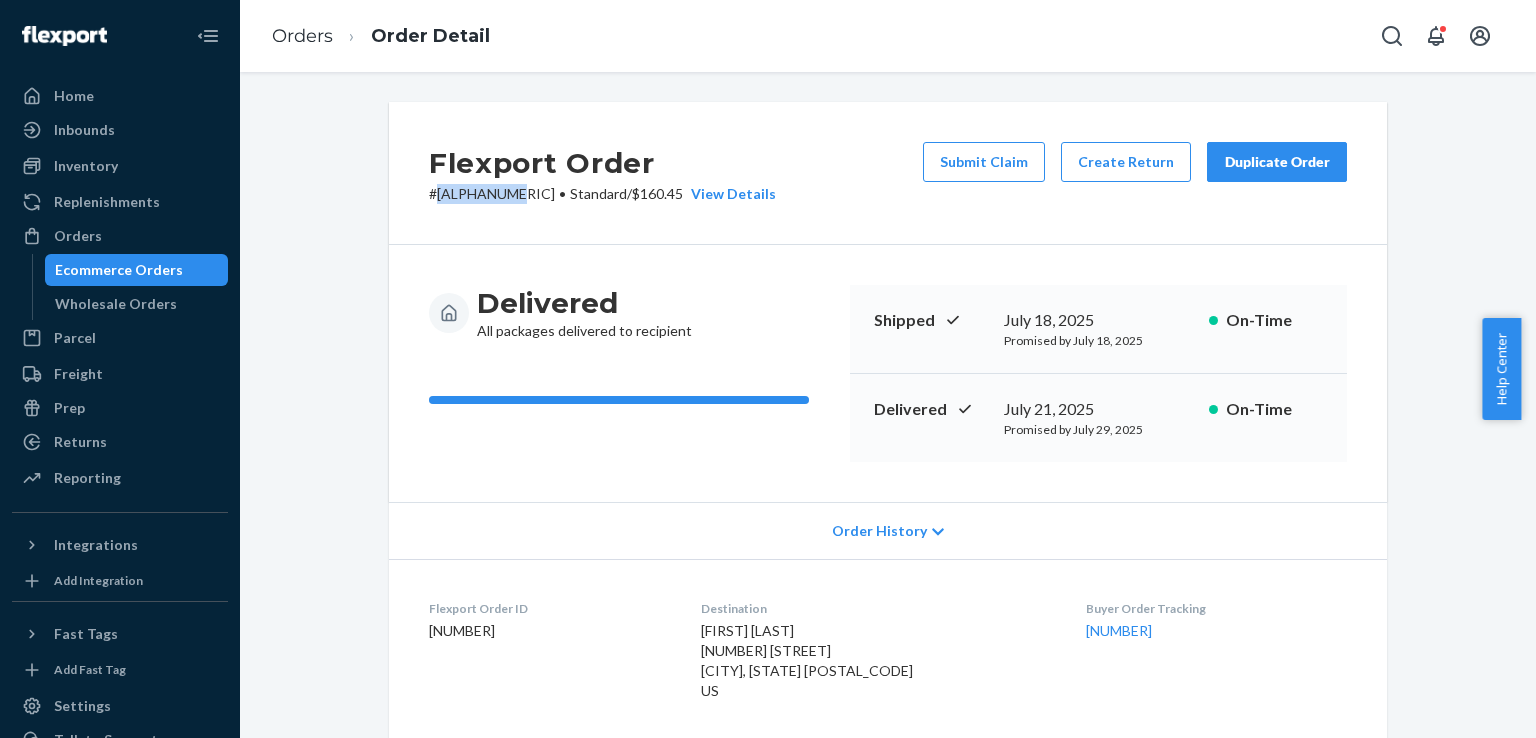 scroll, scrollTop: 400, scrollLeft: 0, axis: vertical 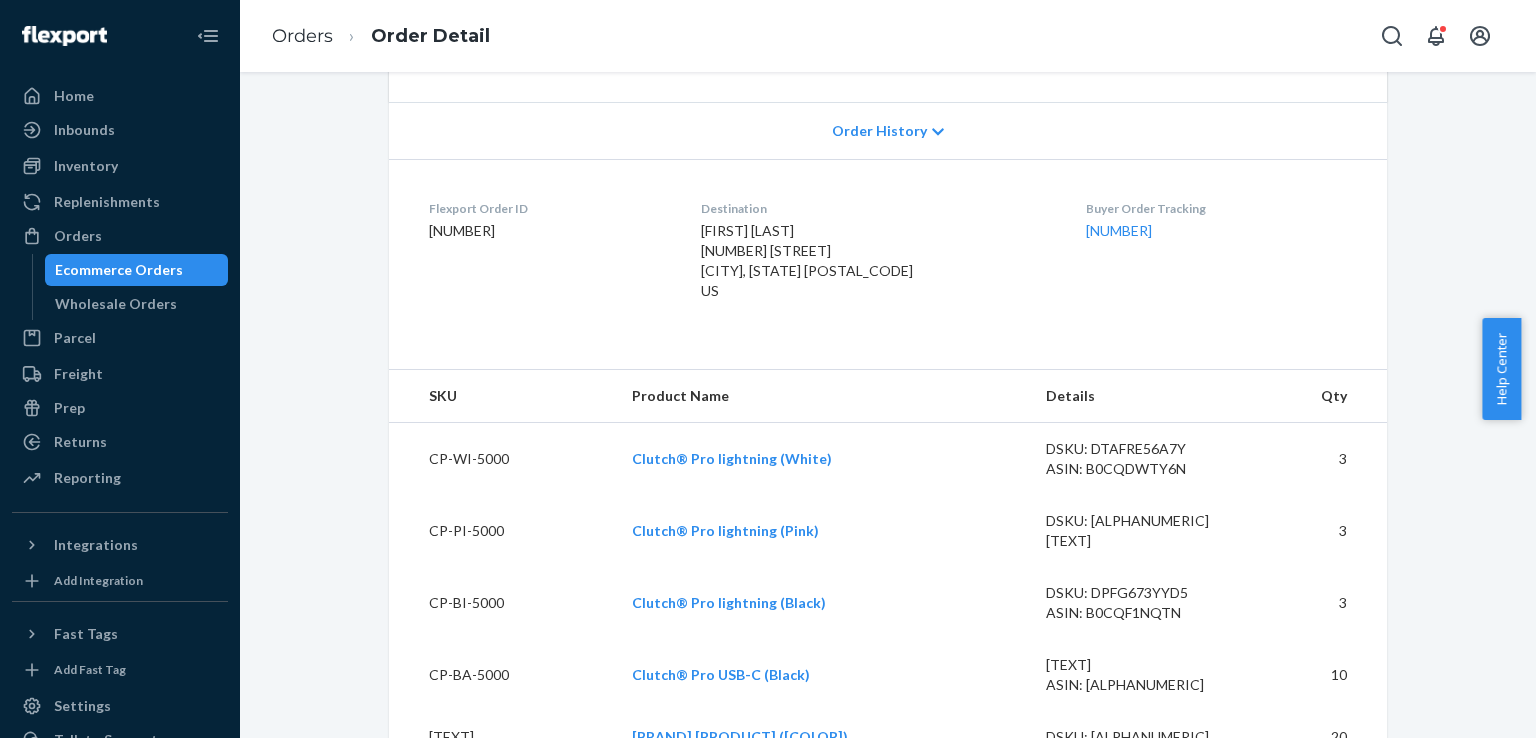 click on "Order History" at bounding box center (888, 130) 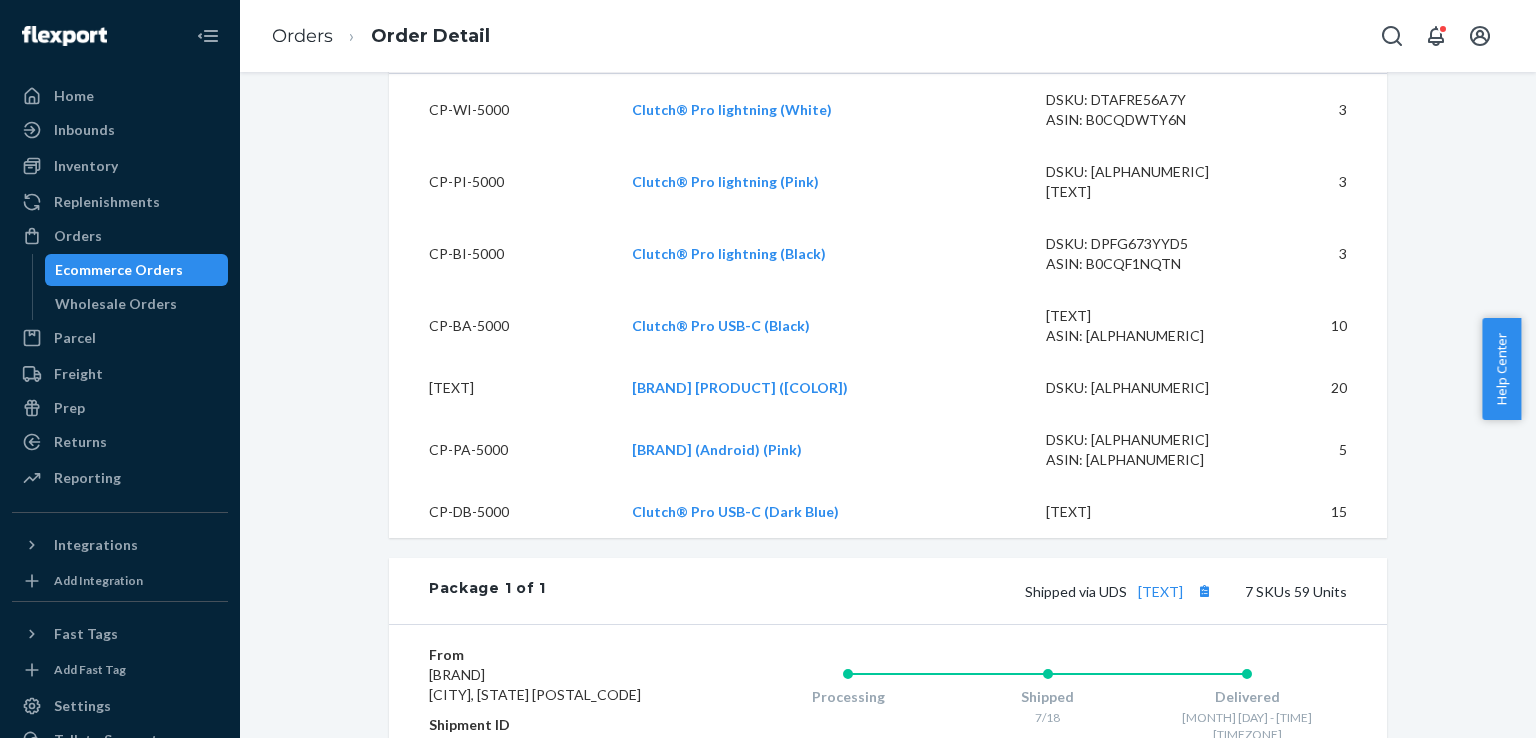 scroll, scrollTop: 1900, scrollLeft: 0, axis: vertical 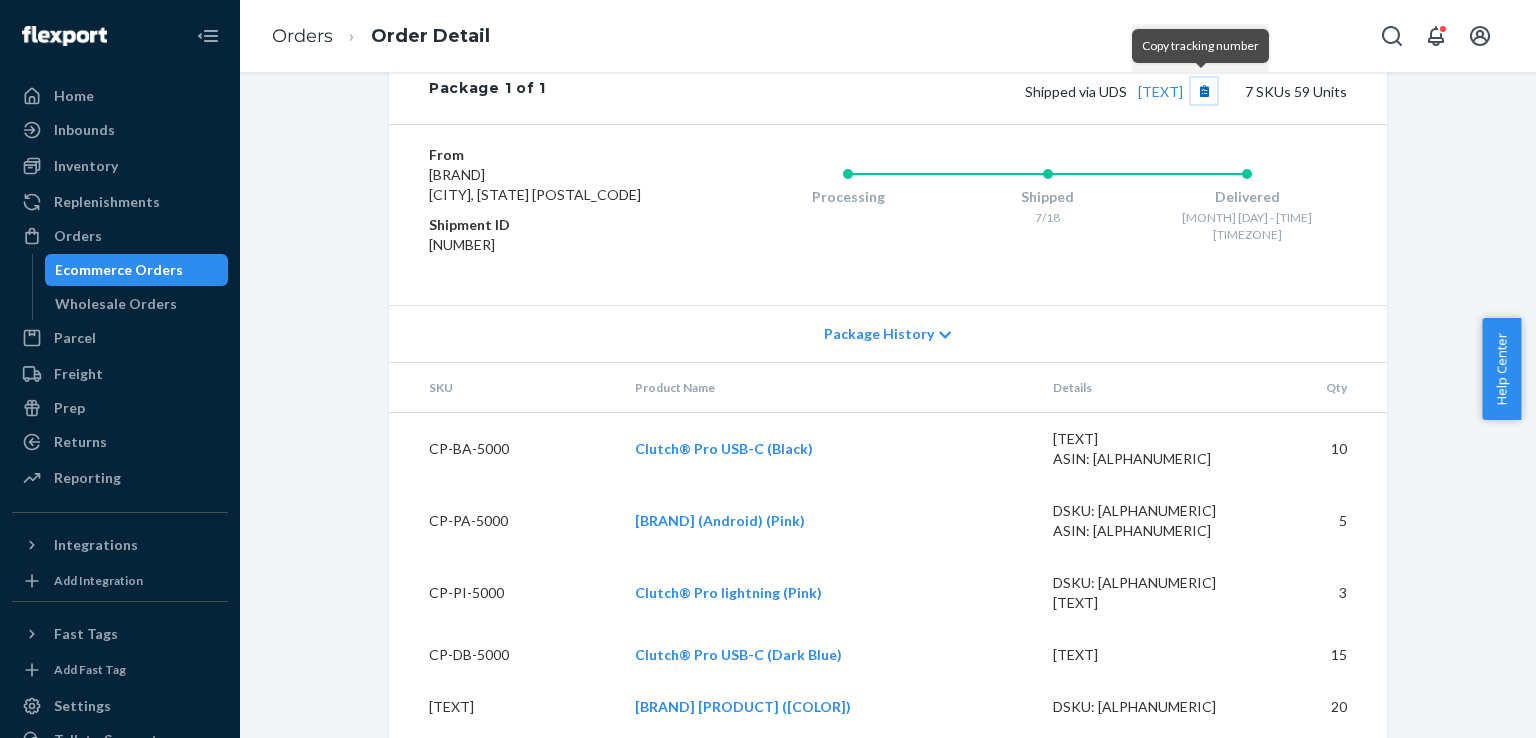 click at bounding box center [1204, 91] 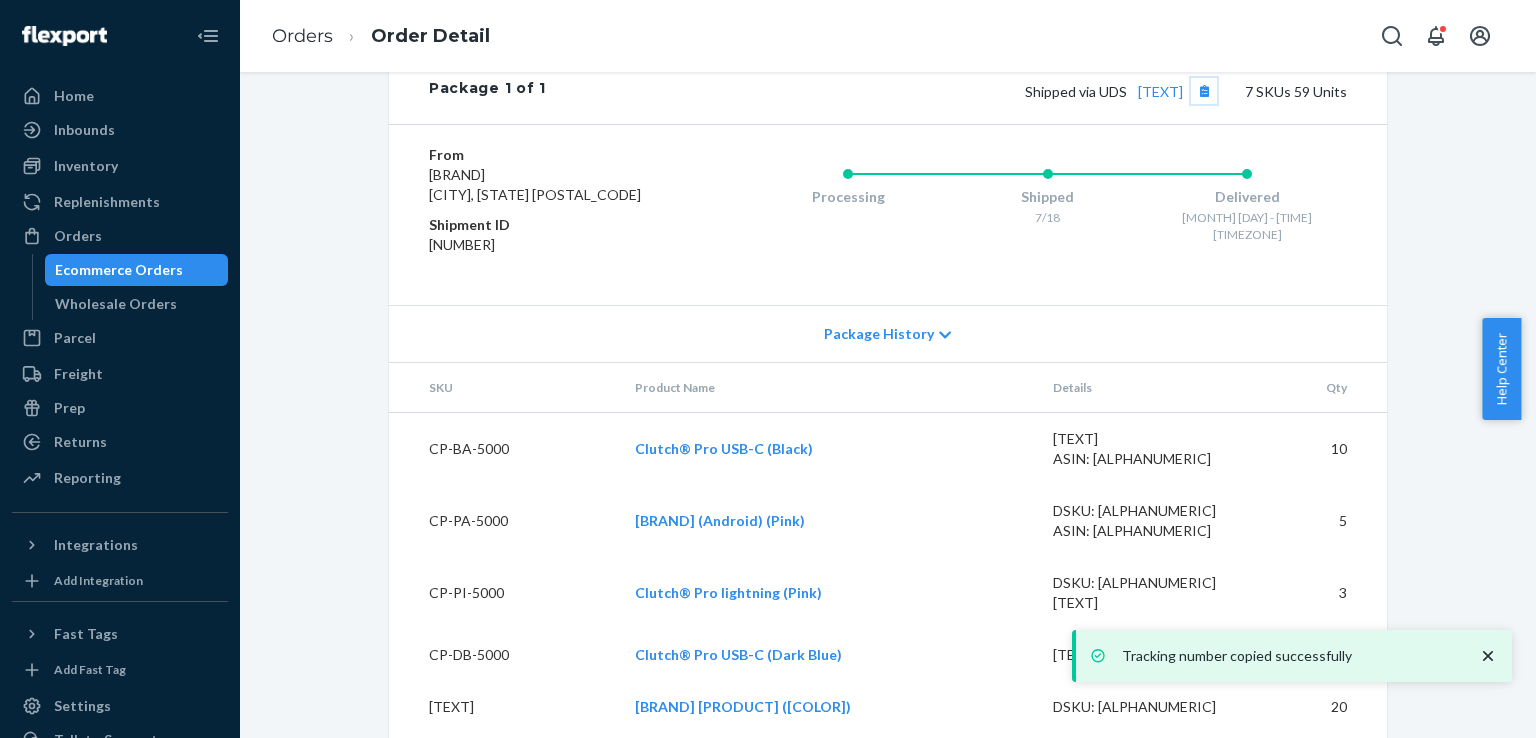 type 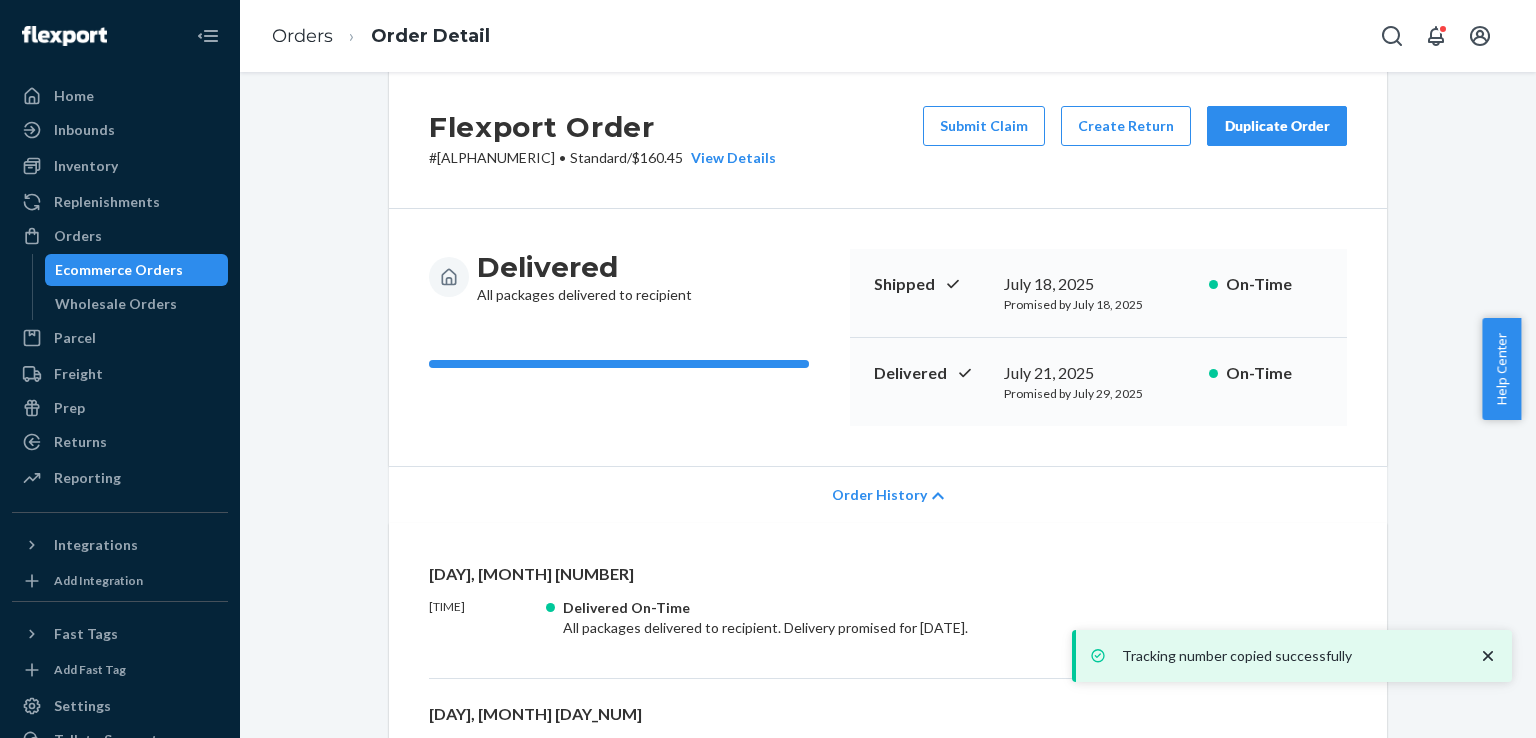 scroll, scrollTop: 0, scrollLeft: 0, axis: both 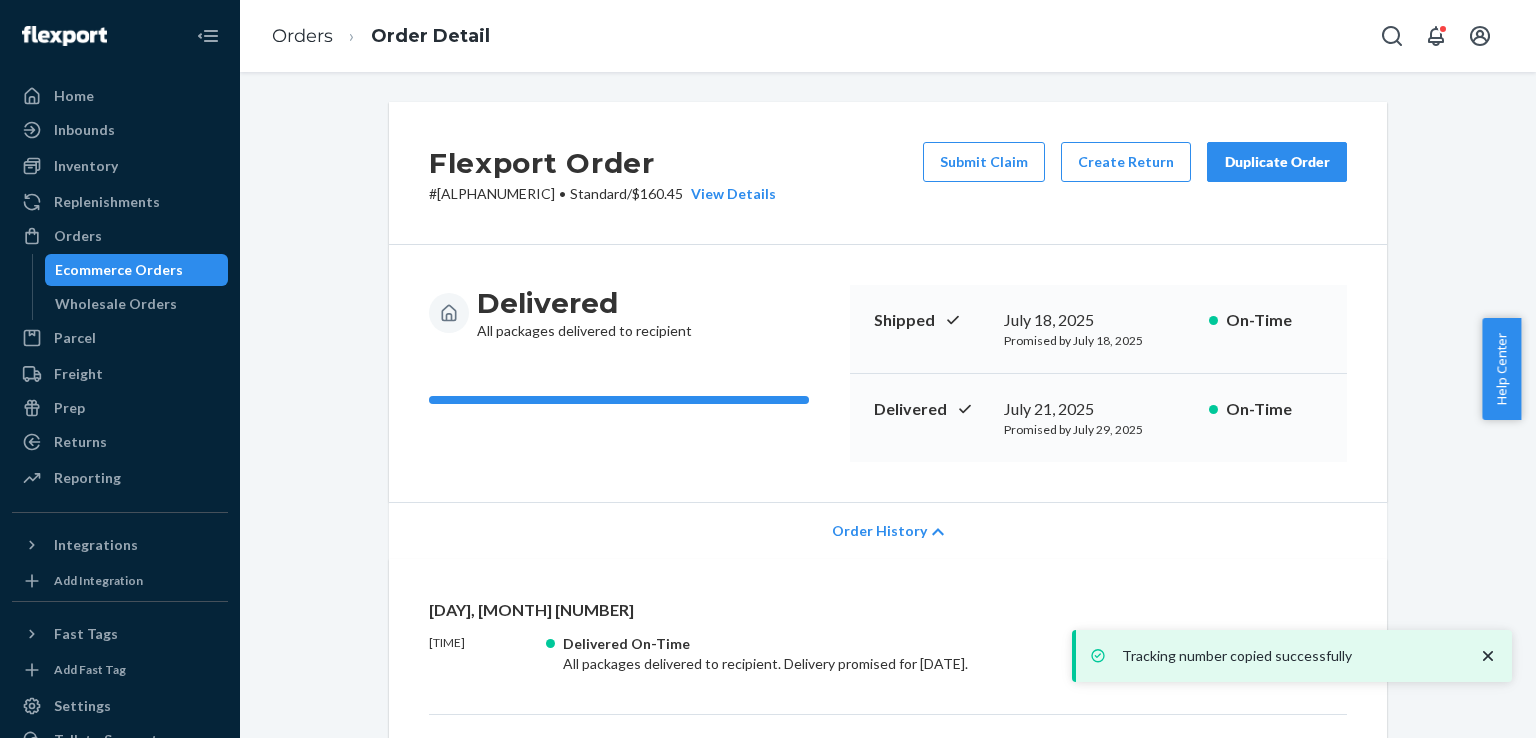 click on "Ecommerce Orders" at bounding box center [119, 270] 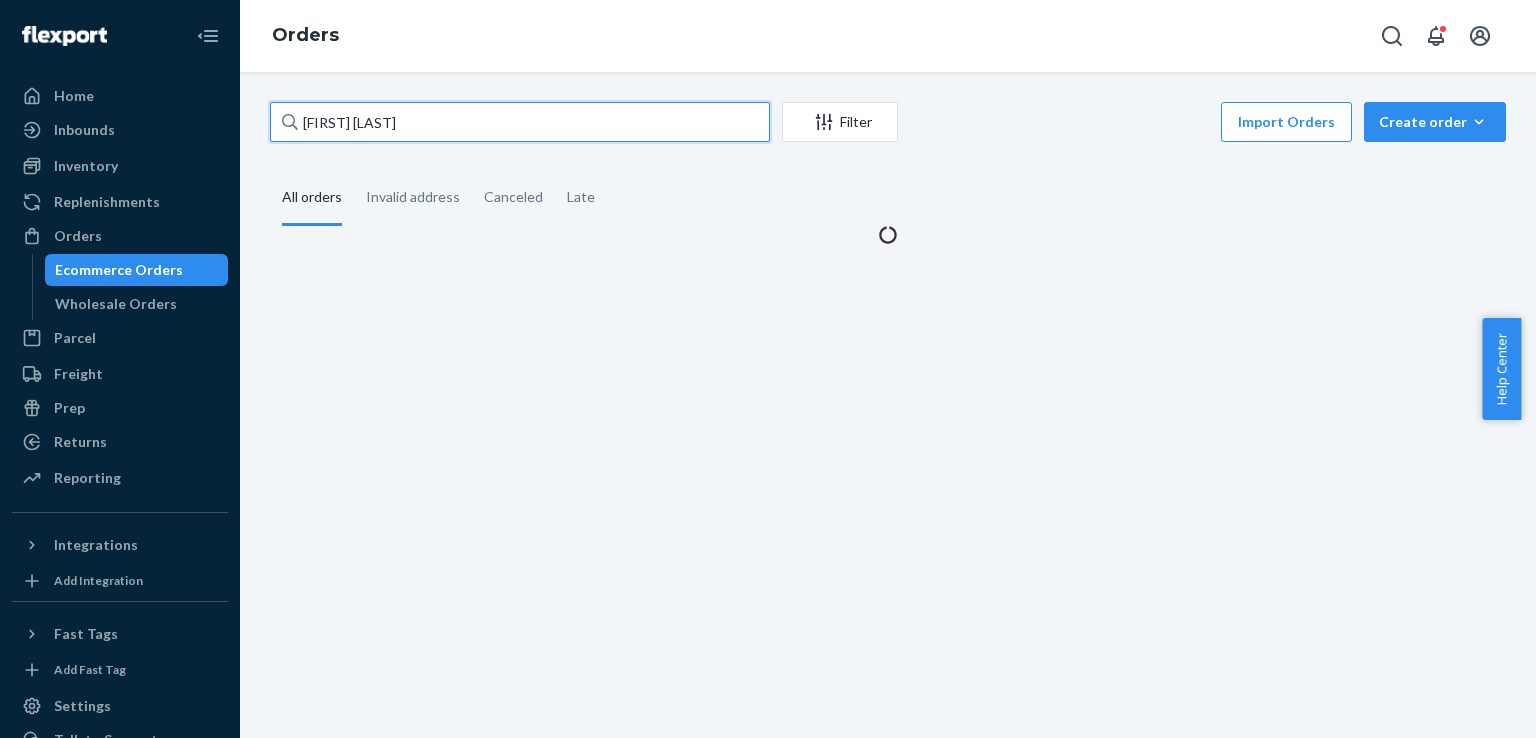 click on "[FIRST] [LAST]" at bounding box center (520, 122) 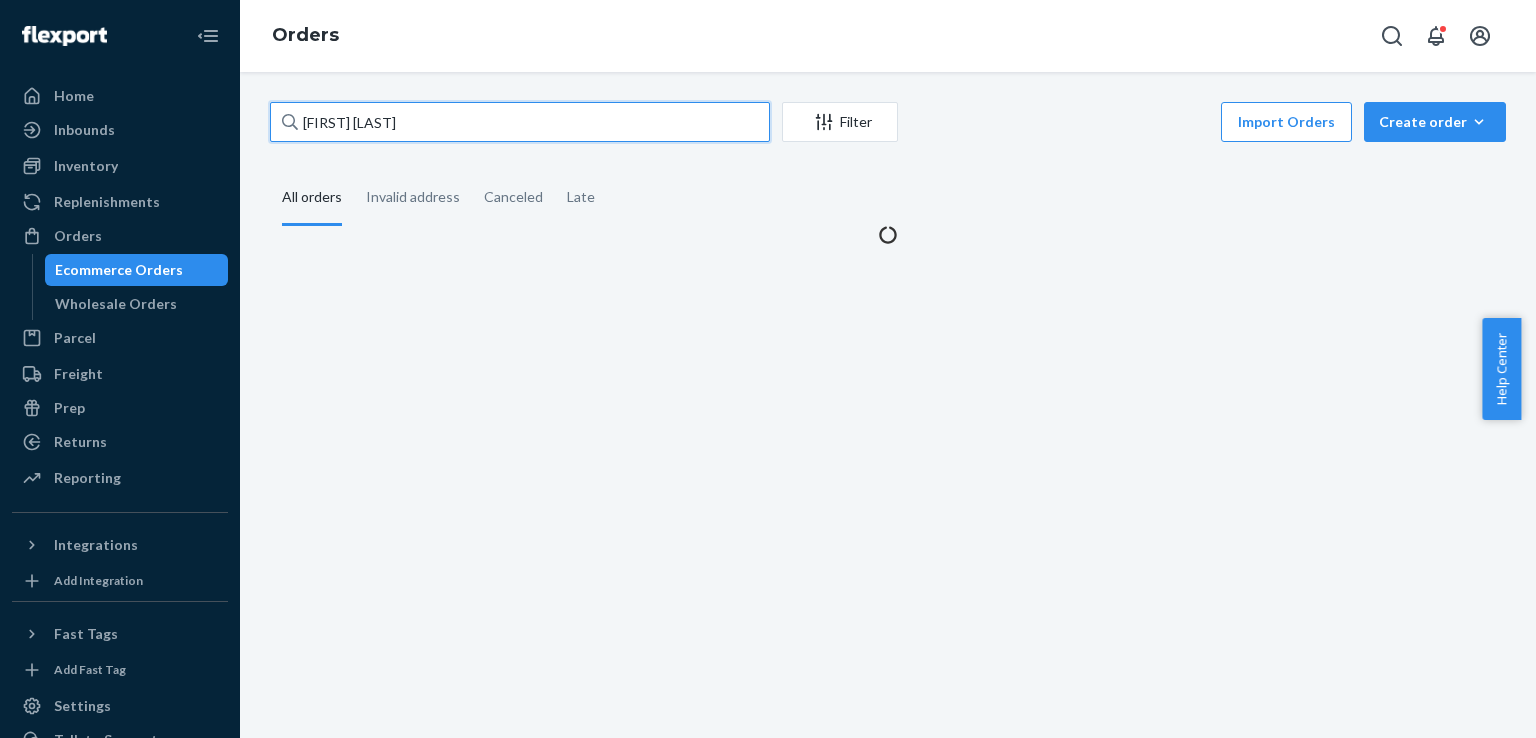 type on "[FIRST] [LAST]" 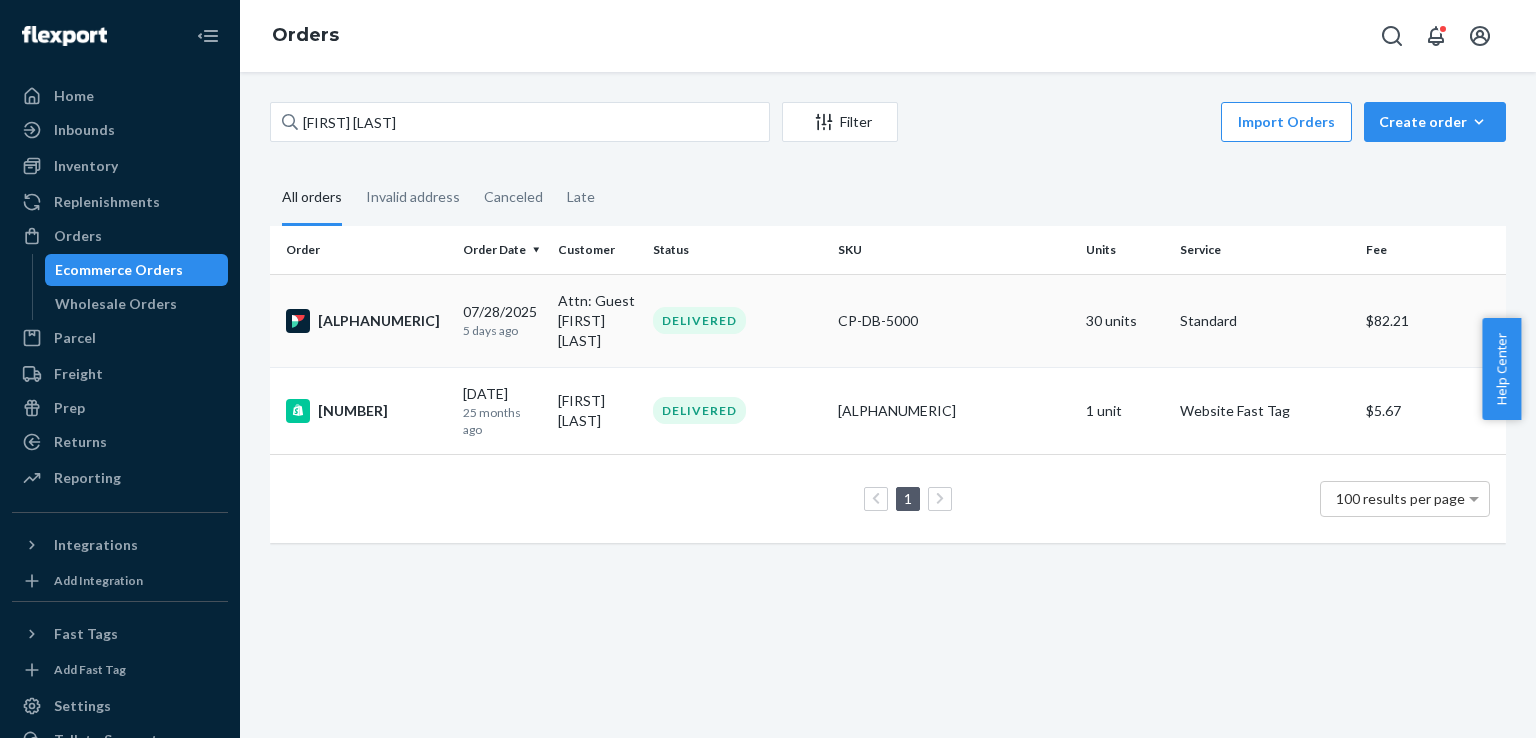 click on "[ALPHANUMERIC]" at bounding box center (366, 321) 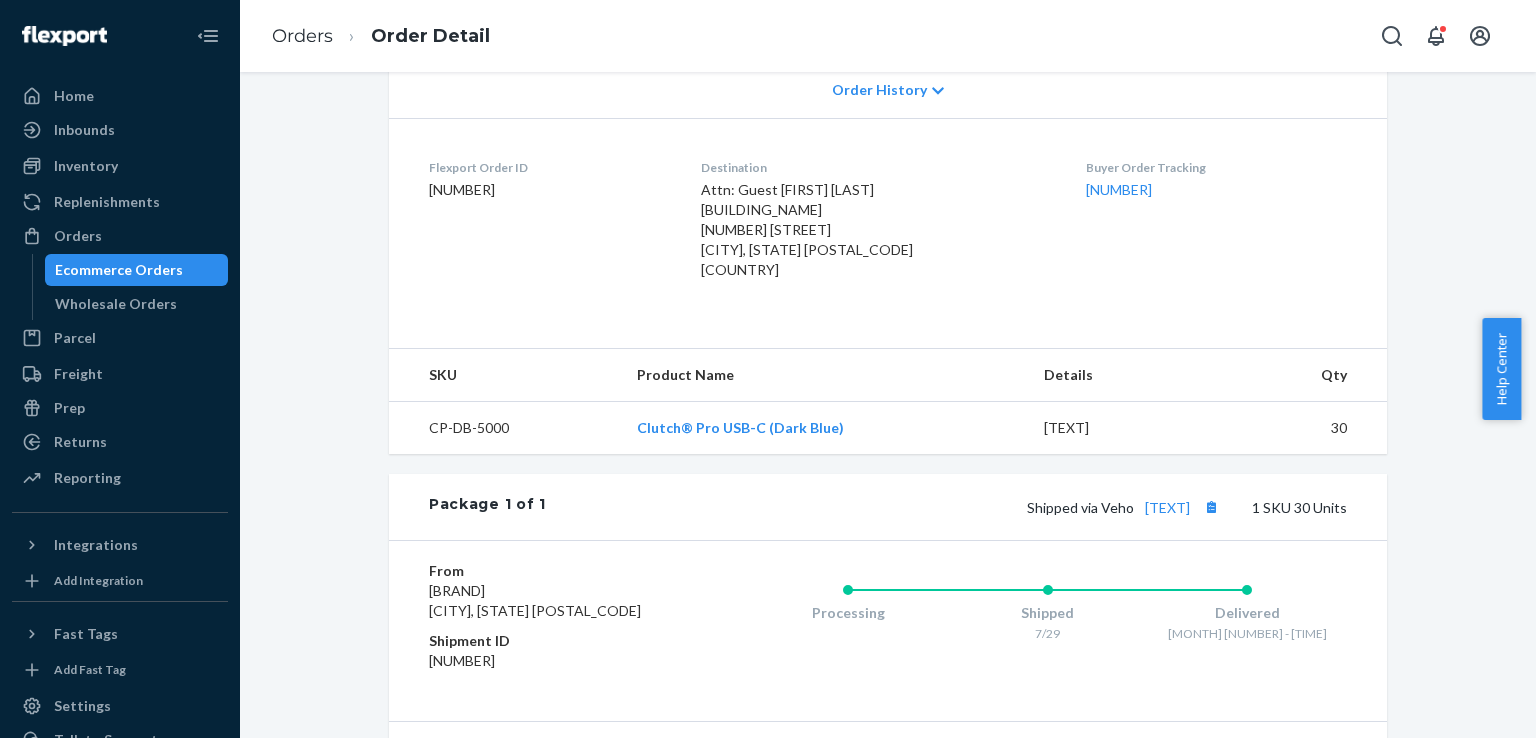 scroll, scrollTop: 449, scrollLeft: 0, axis: vertical 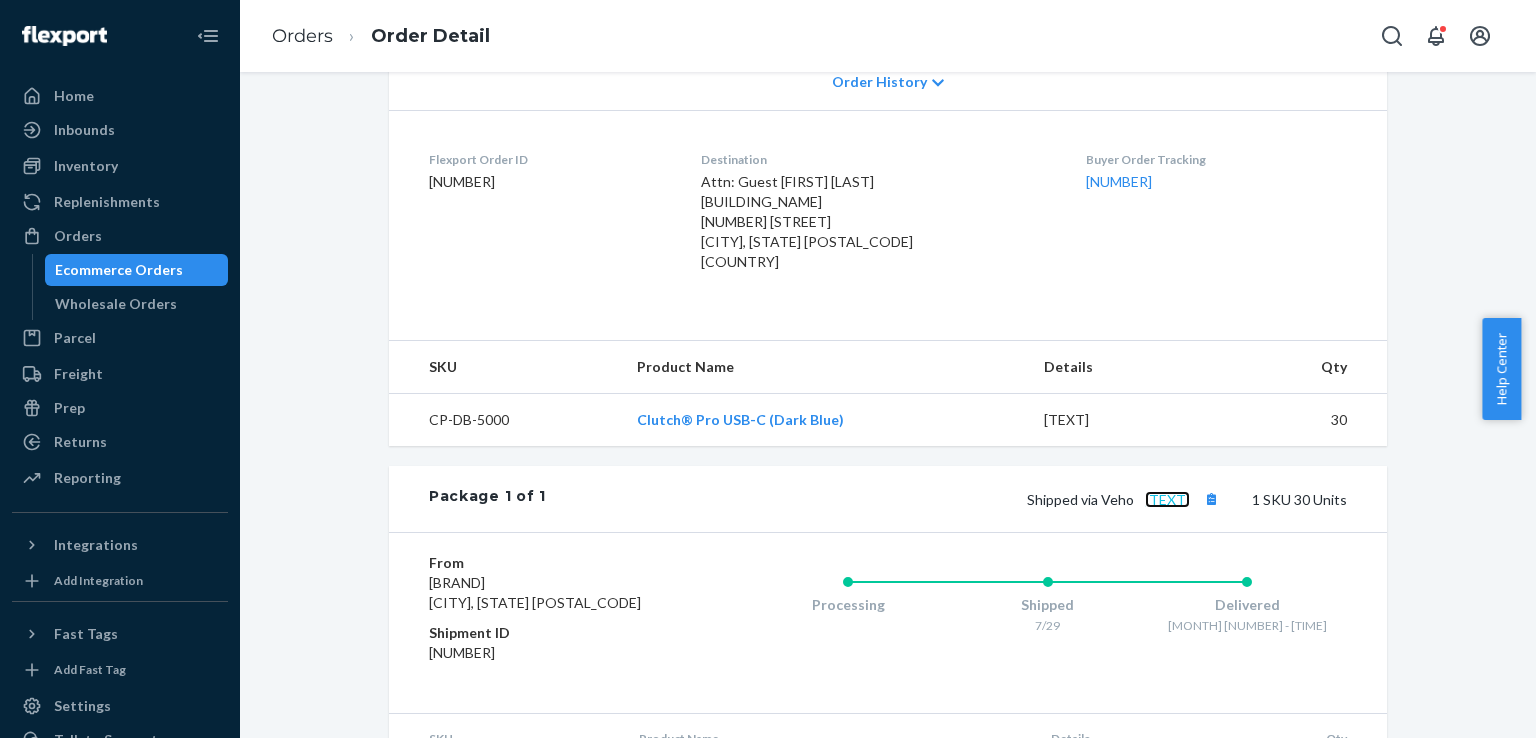 click on "[TEXT]" at bounding box center (1167, 499) 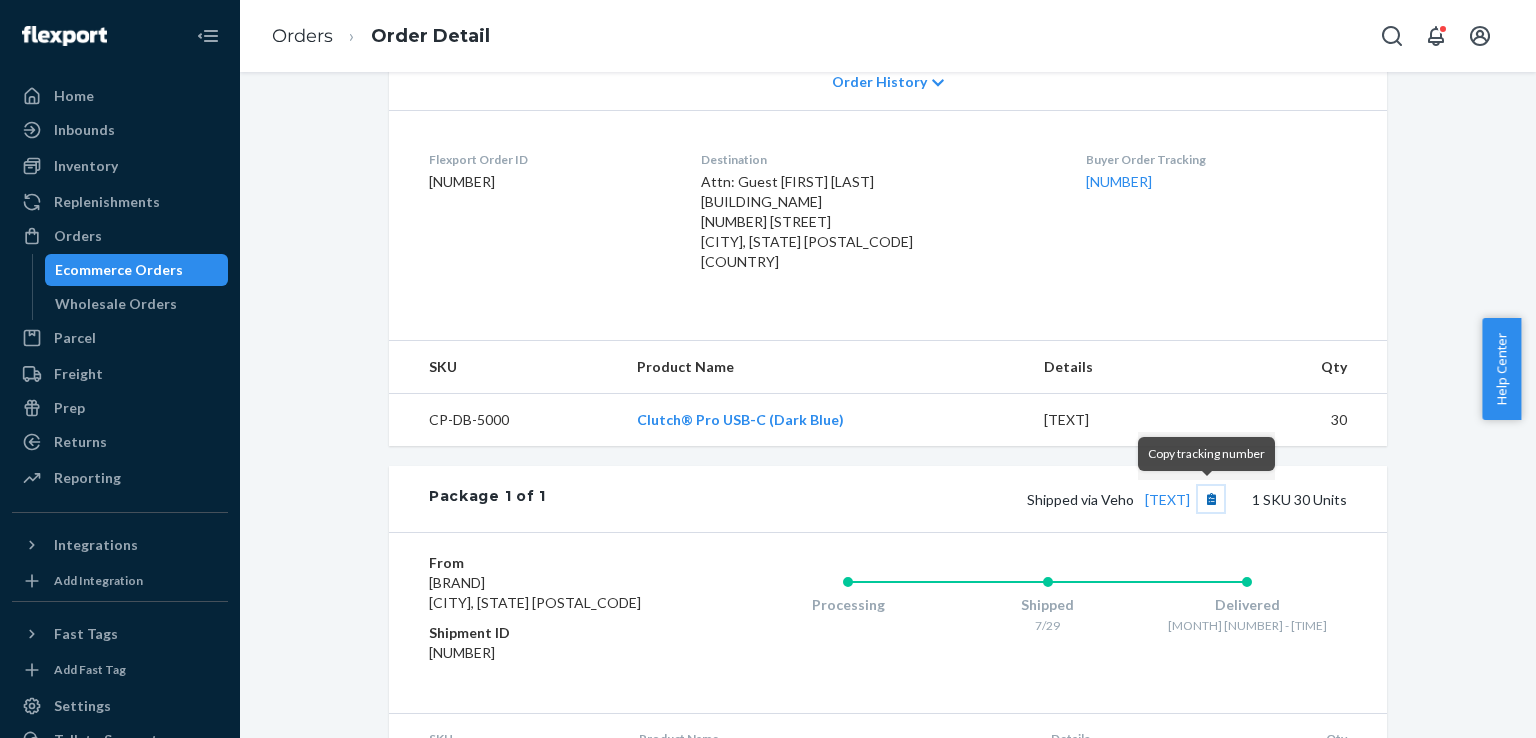 click at bounding box center (1211, 499) 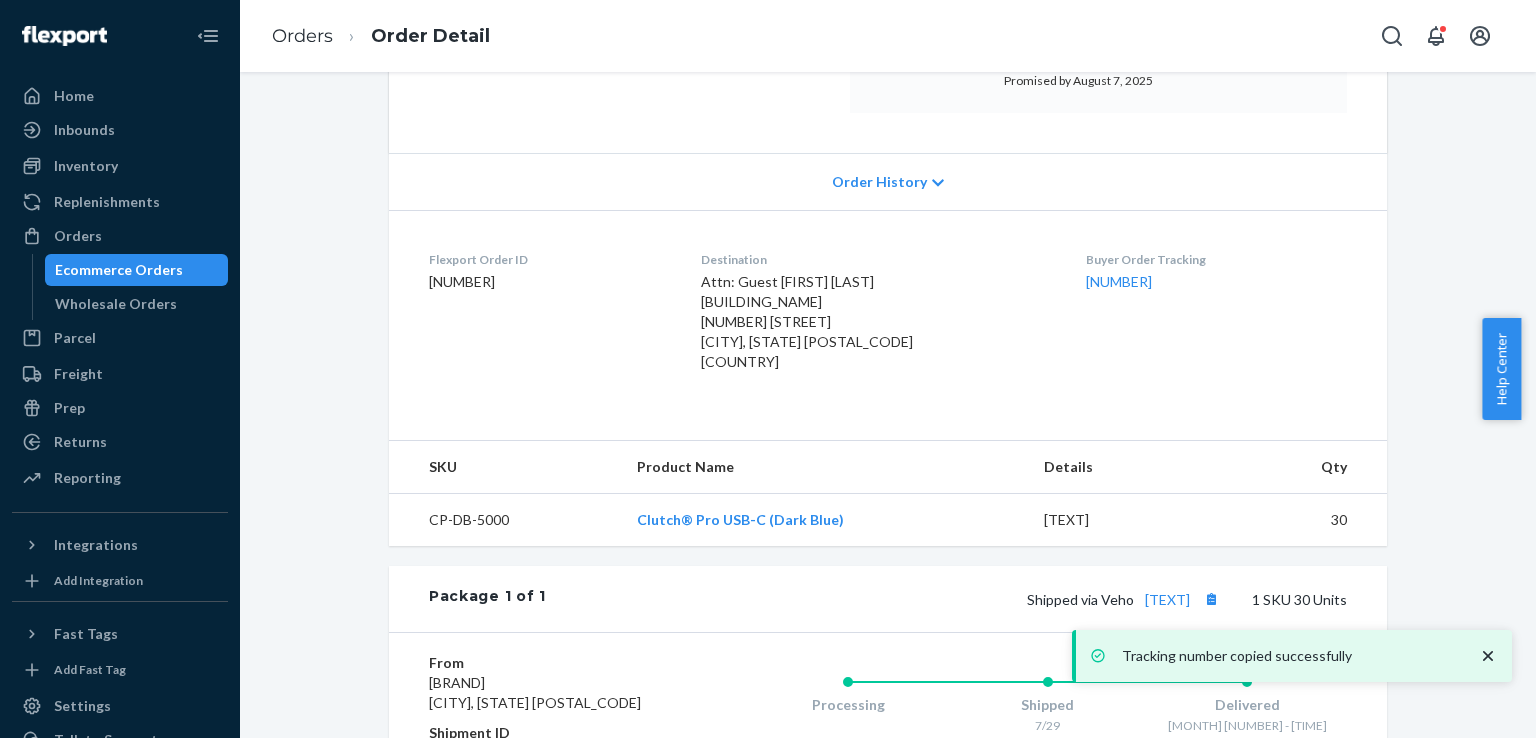 click 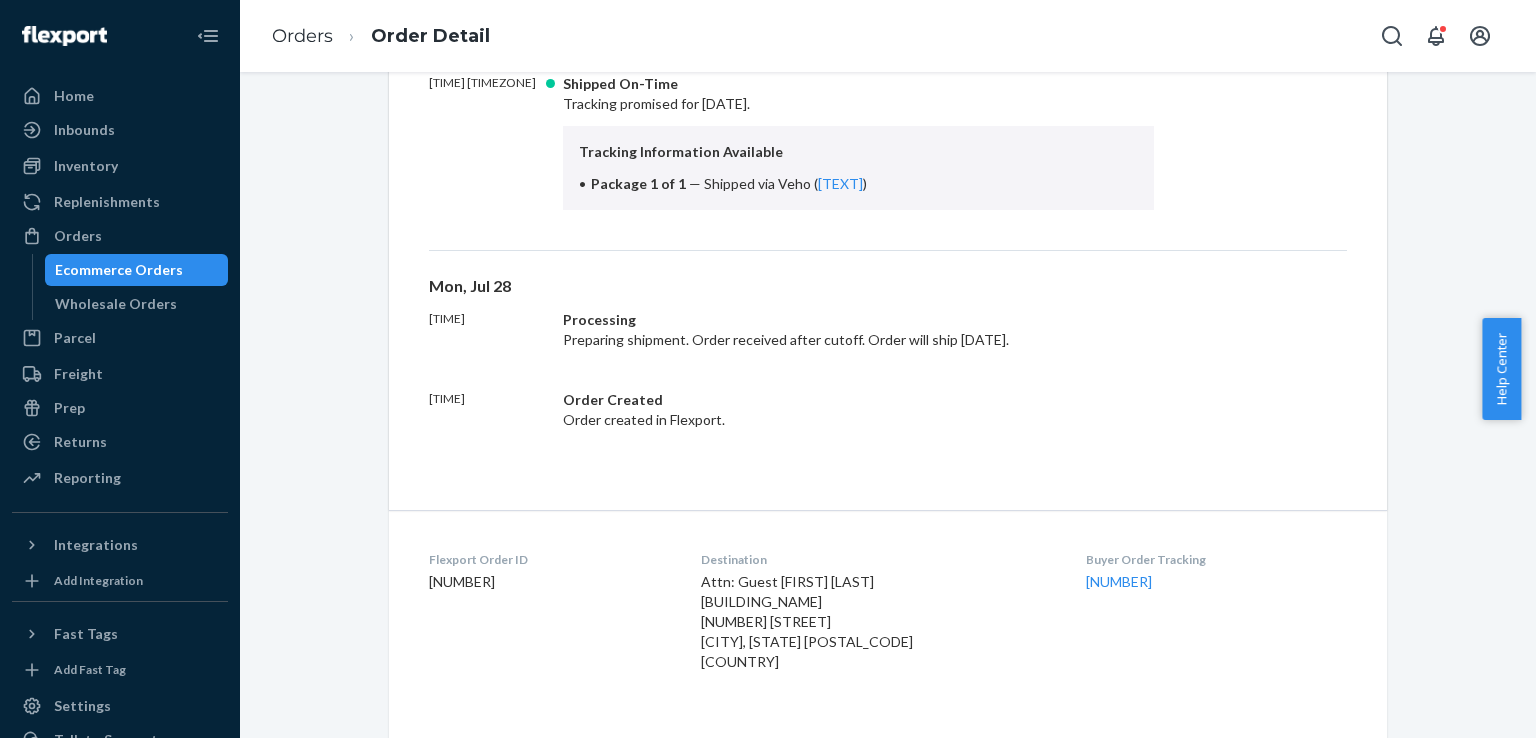 scroll, scrollTop: 1200, scrollLeft: 0, axis: vertical 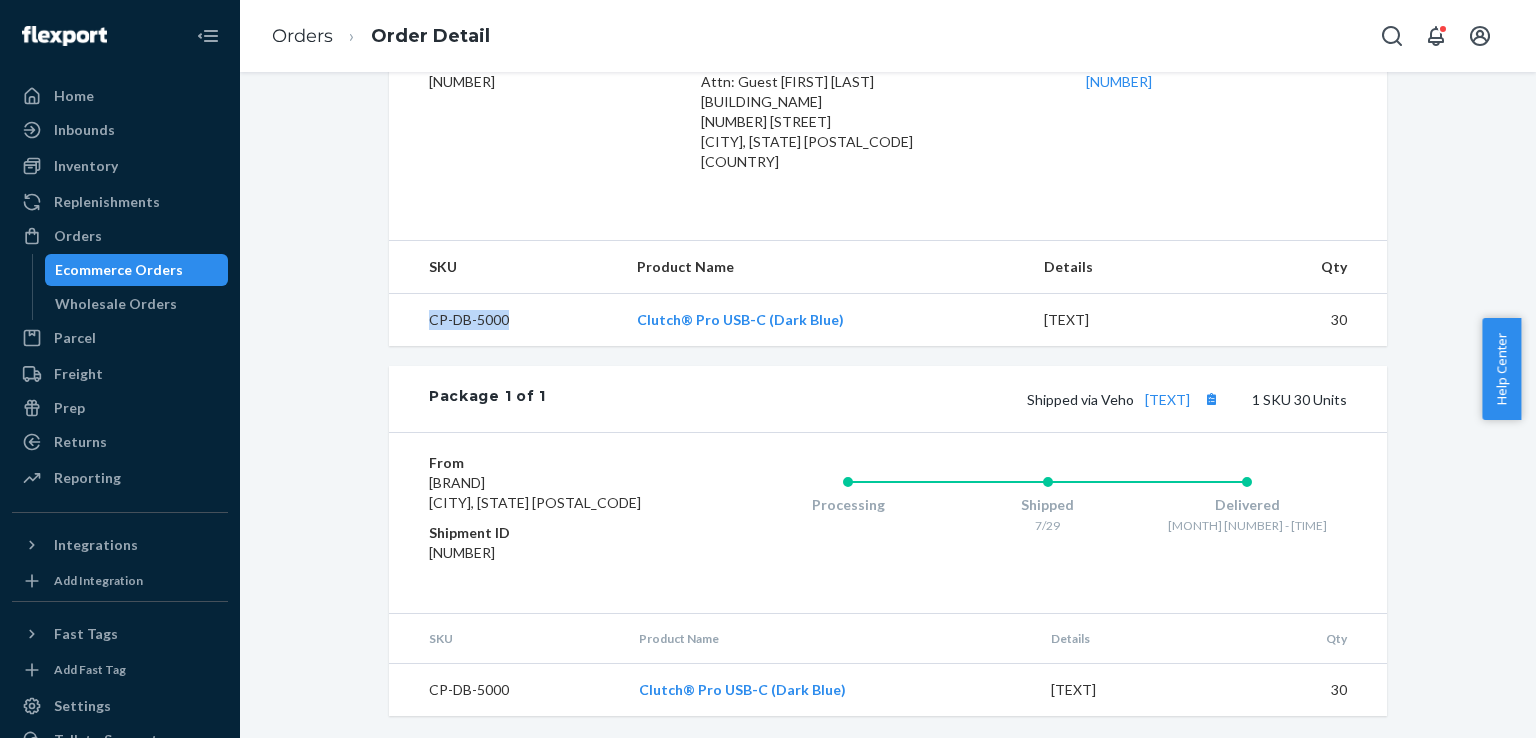 drag, startPoint x: 520, startPoint y: 324, endPoint x: 384, endPoint y: 315, distance: 136.29747 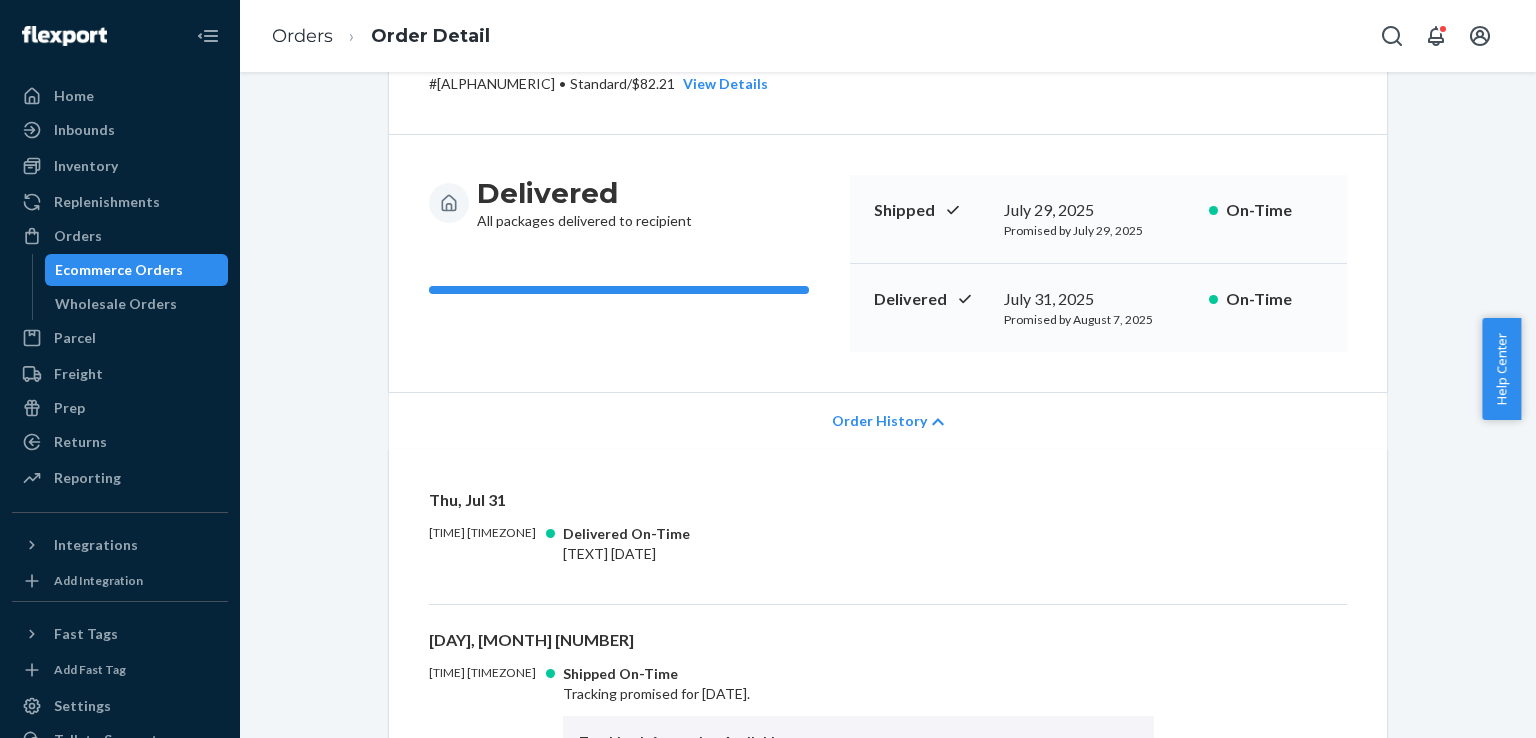 scroll, scrollTop: 100, scrollLeft: 0, axis: vertical 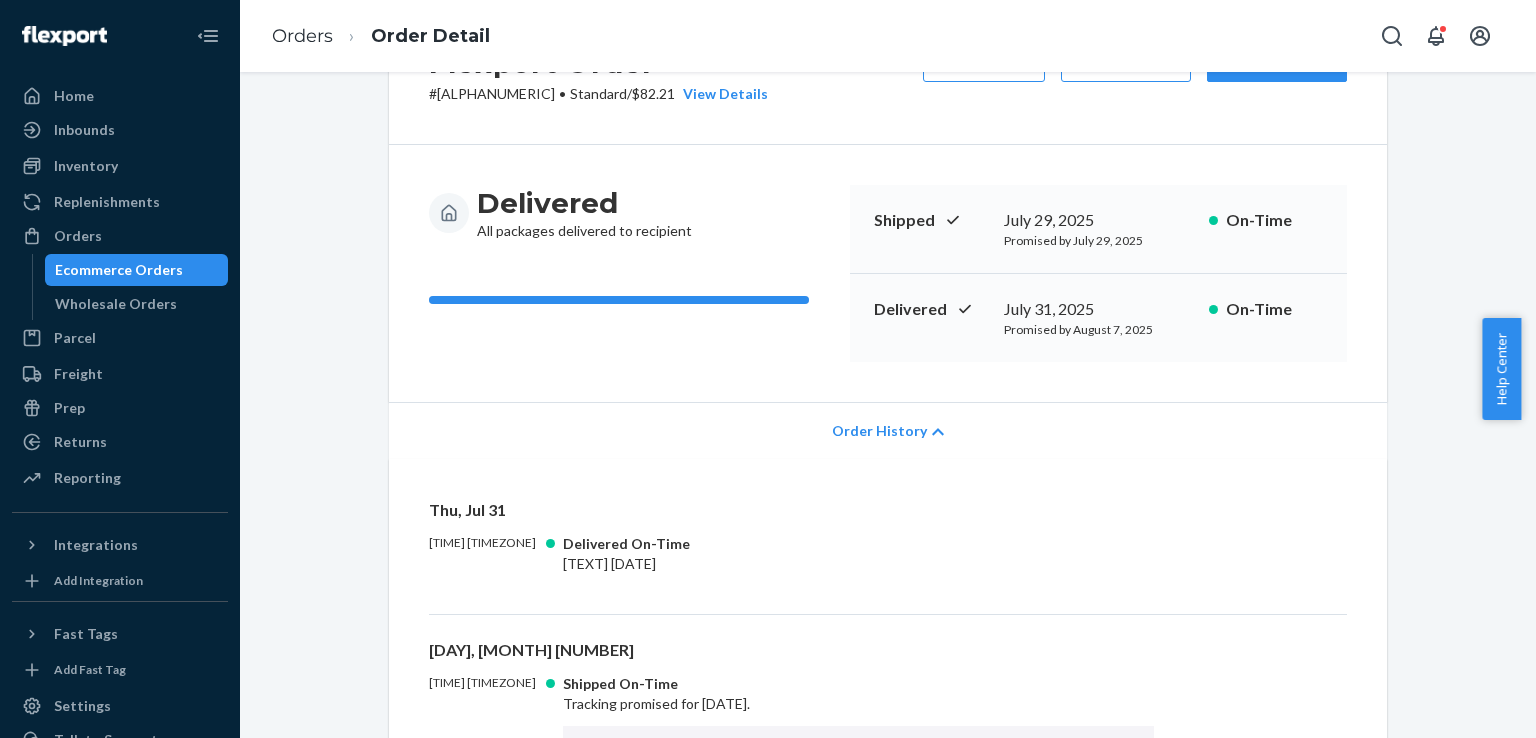 click on "Ecommerce Orders" at bounding box center (119, 270) 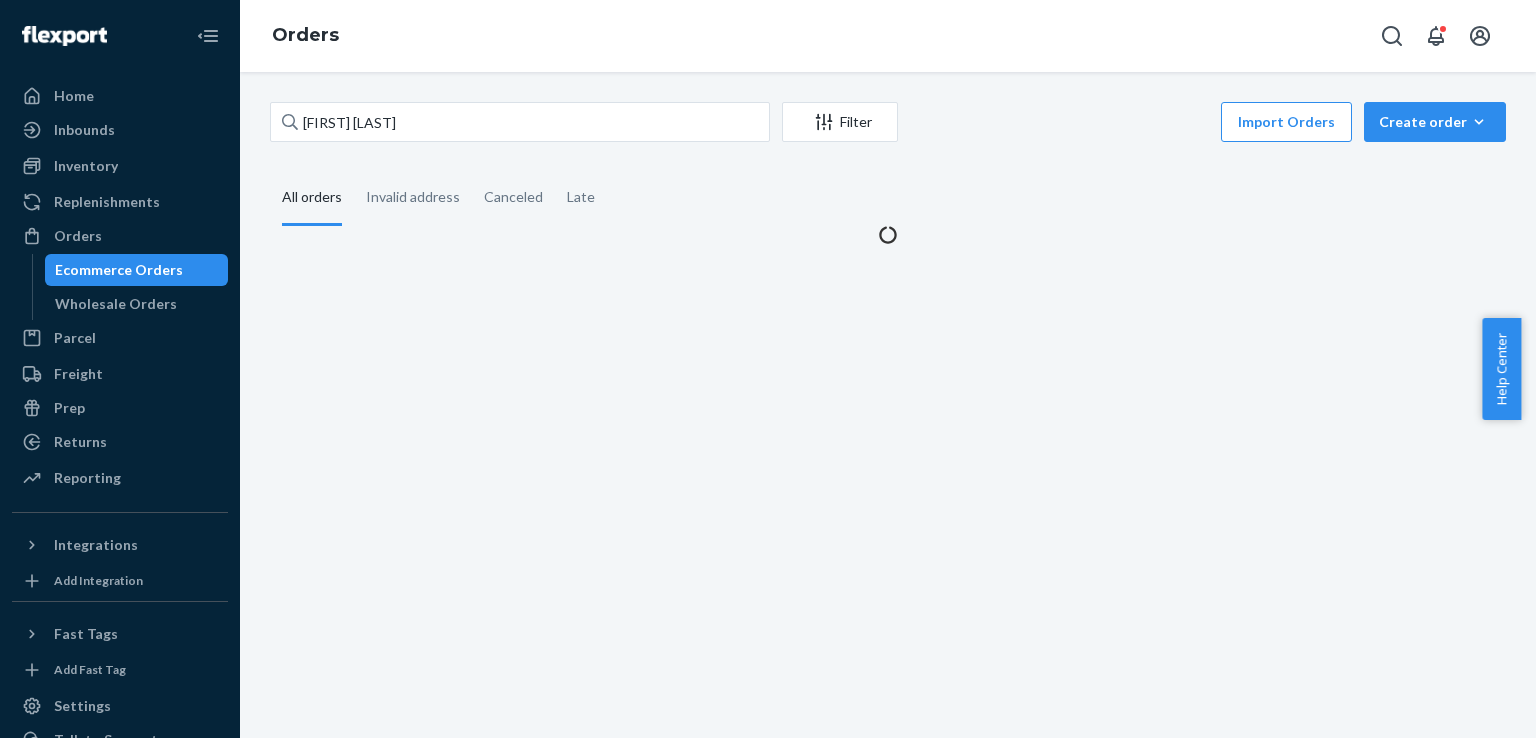 scroll, scrollTop: 0, scrollLeft: 0, axis: both 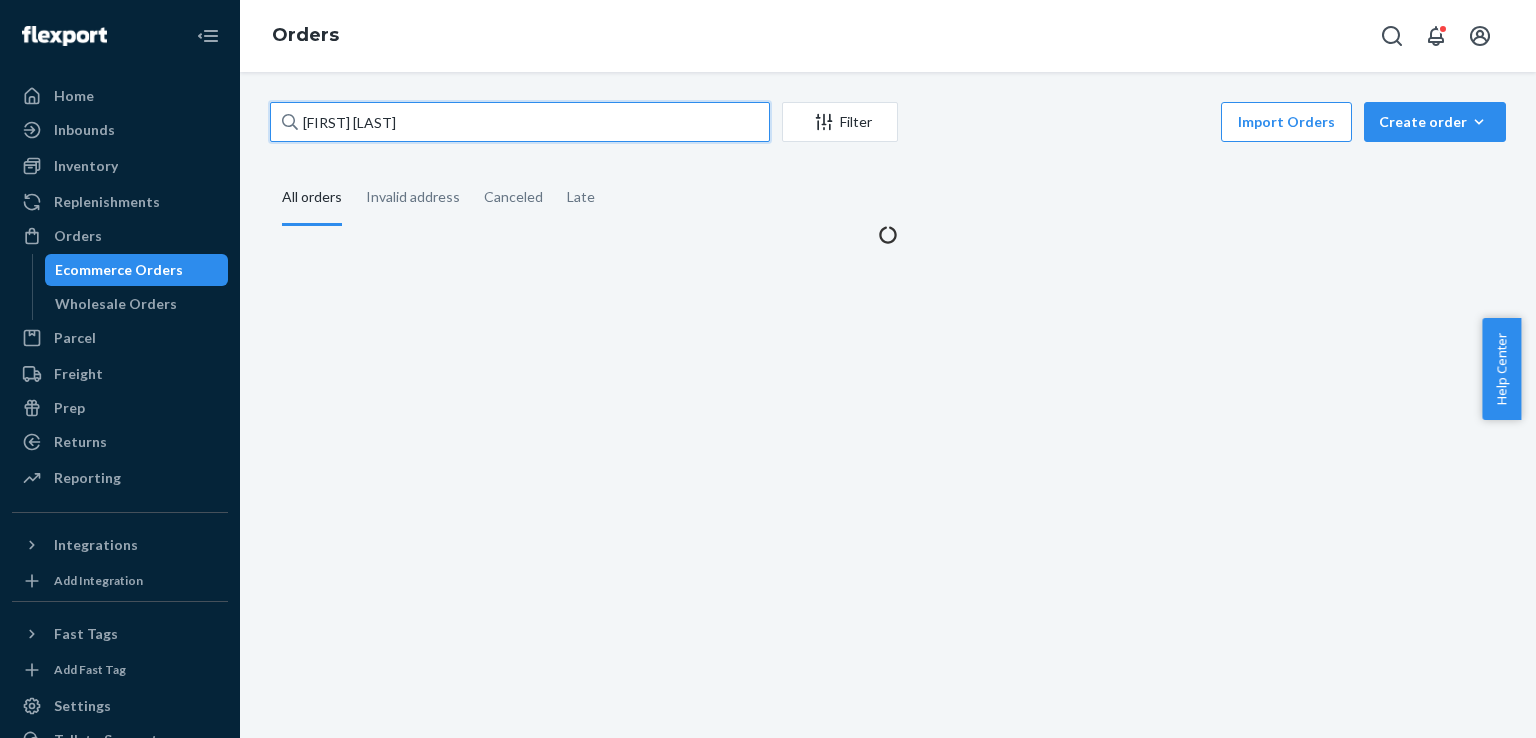 click on "[FIRST] [LAST]" at bounding box center (520, 122) 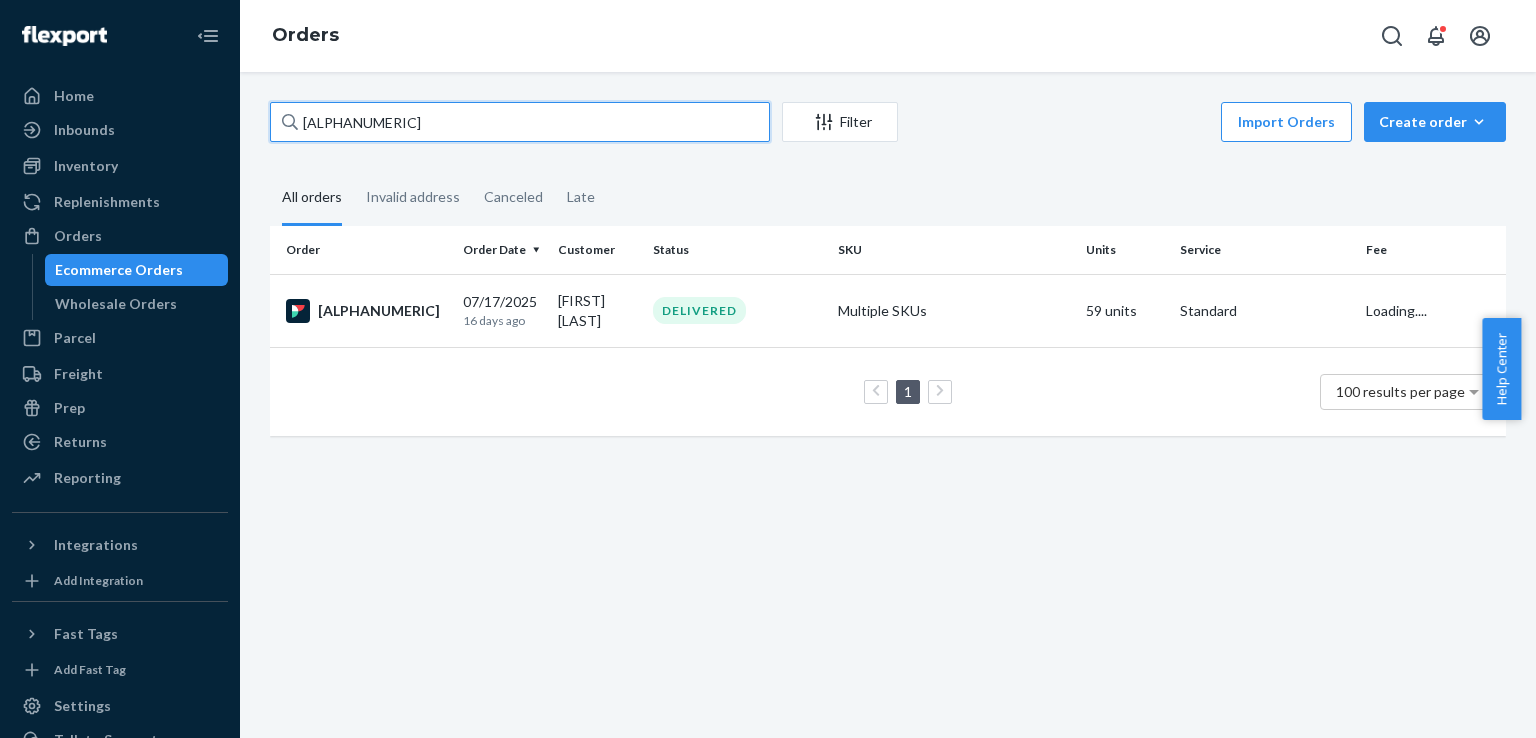 type on "[ALPHANUMERIC]" 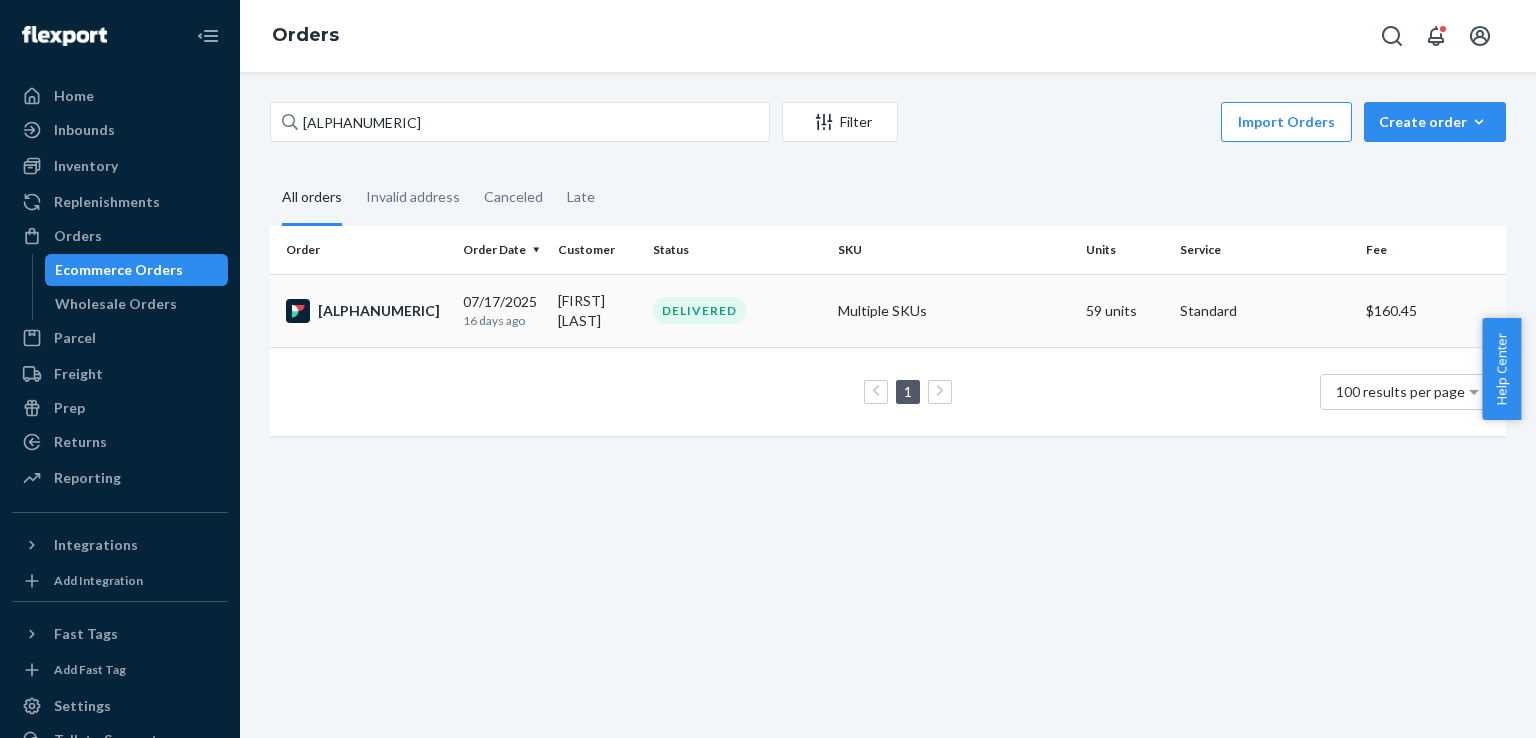click on "[ALPHANUMERIC]" at bounding box center [366, 311] 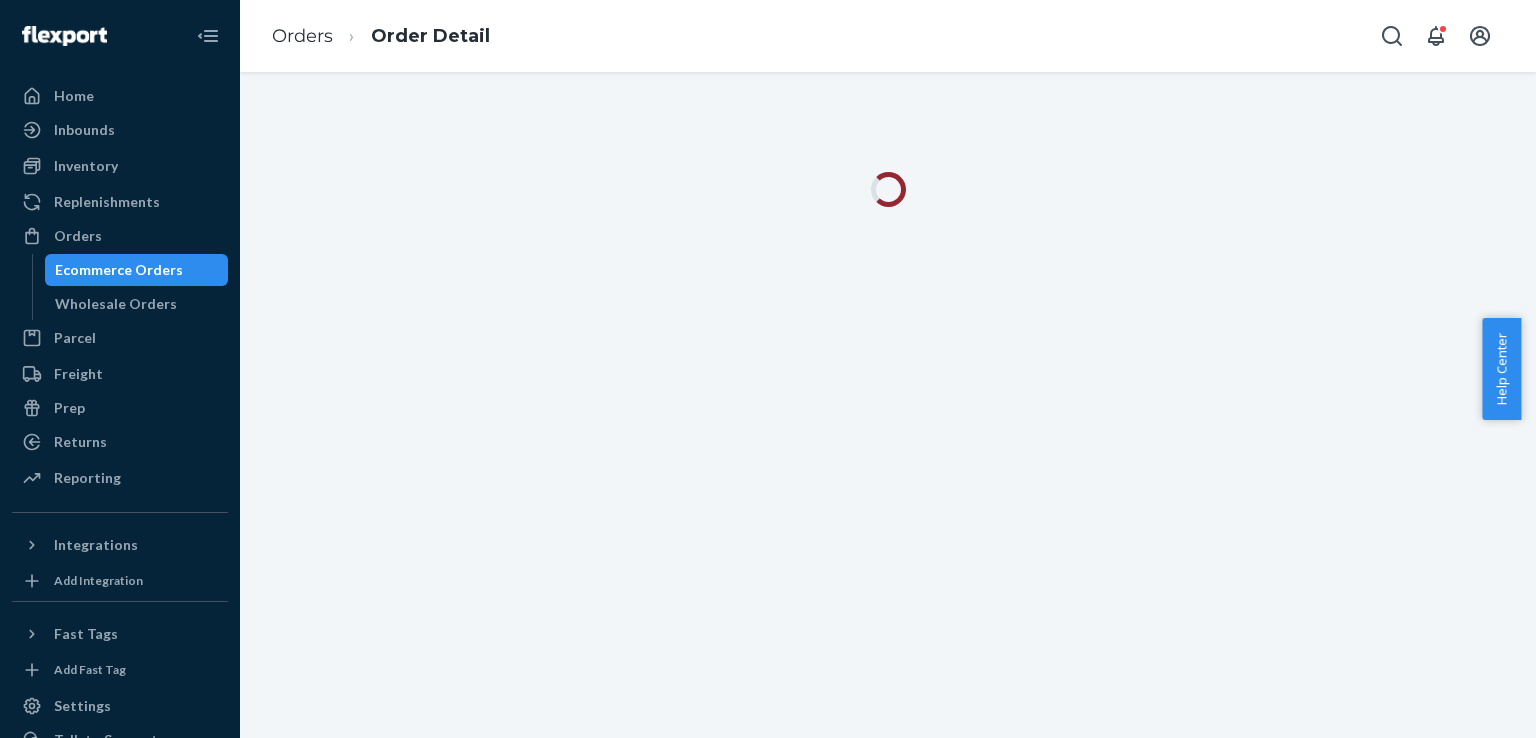 type 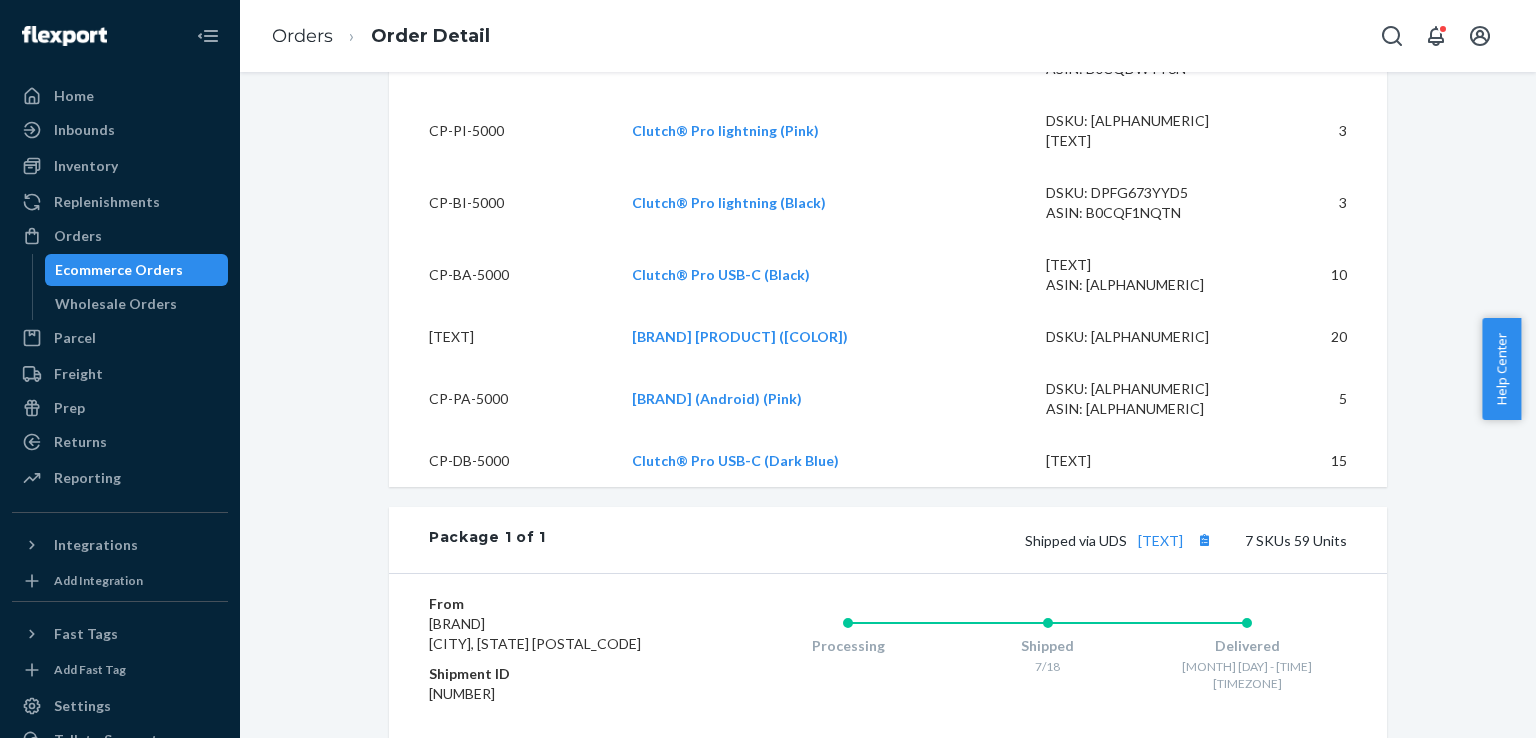 scroll, scrollTop: 1100, scrollLeft: 0, axis: vertical 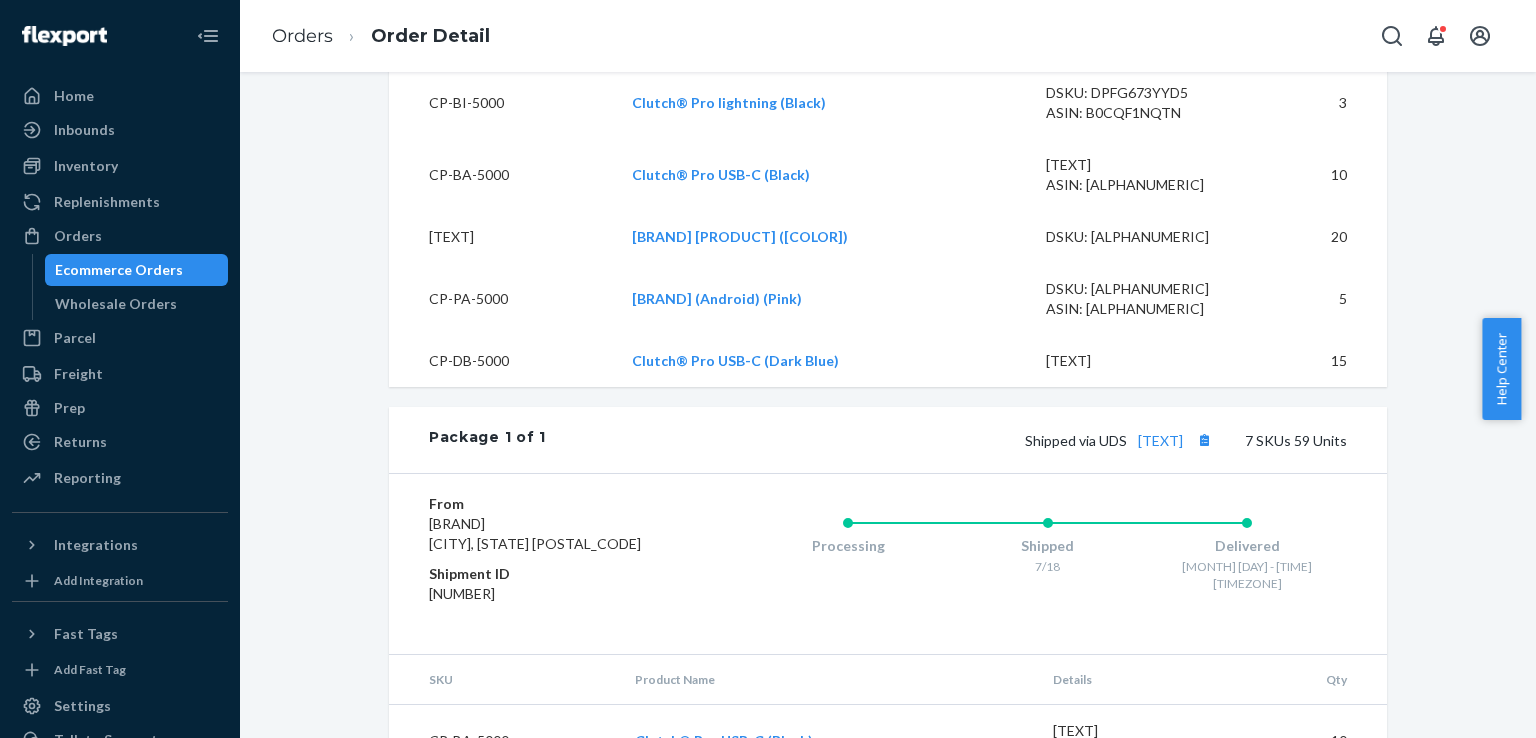 drag, startPoint x: 431, startPoint y: 242, endPoint x: 391, endPoint y: 243, distance: 40.012497 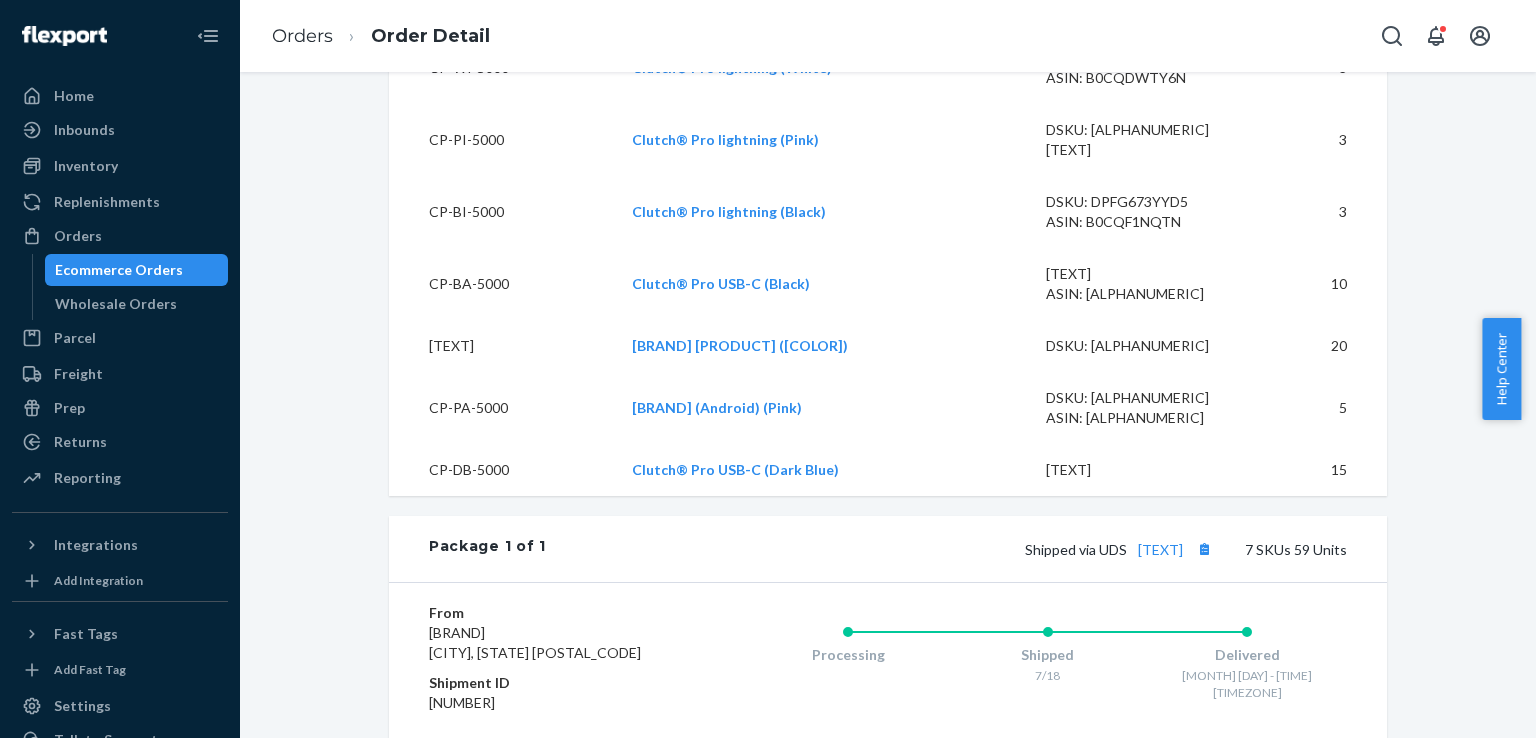 scroll, scrollTop: 800, scrollLeft: 0, axis: vertical 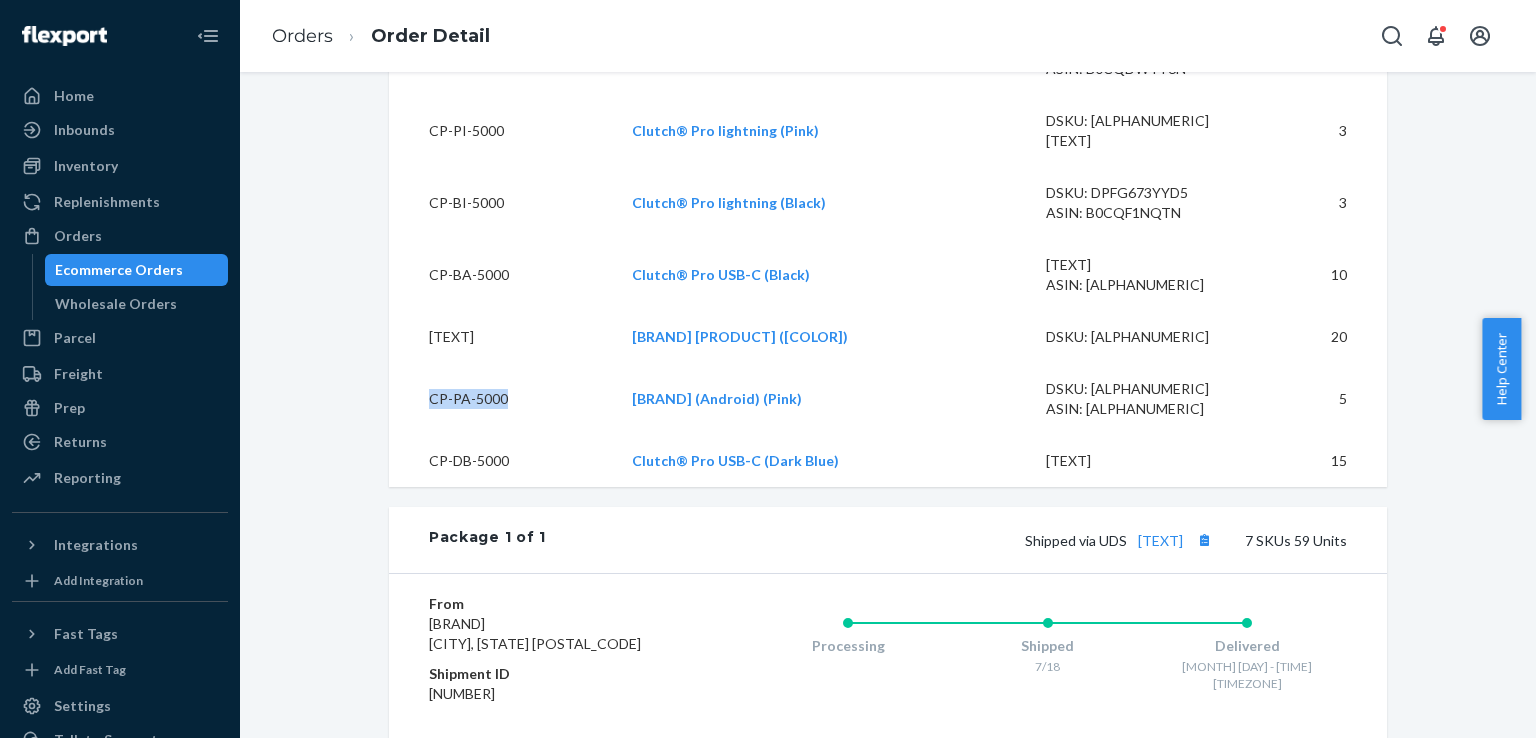 drag, startPoint x: 532, startPoint y: 395, endPoint x: 404, endPoint y: 398, distance: 128.03516 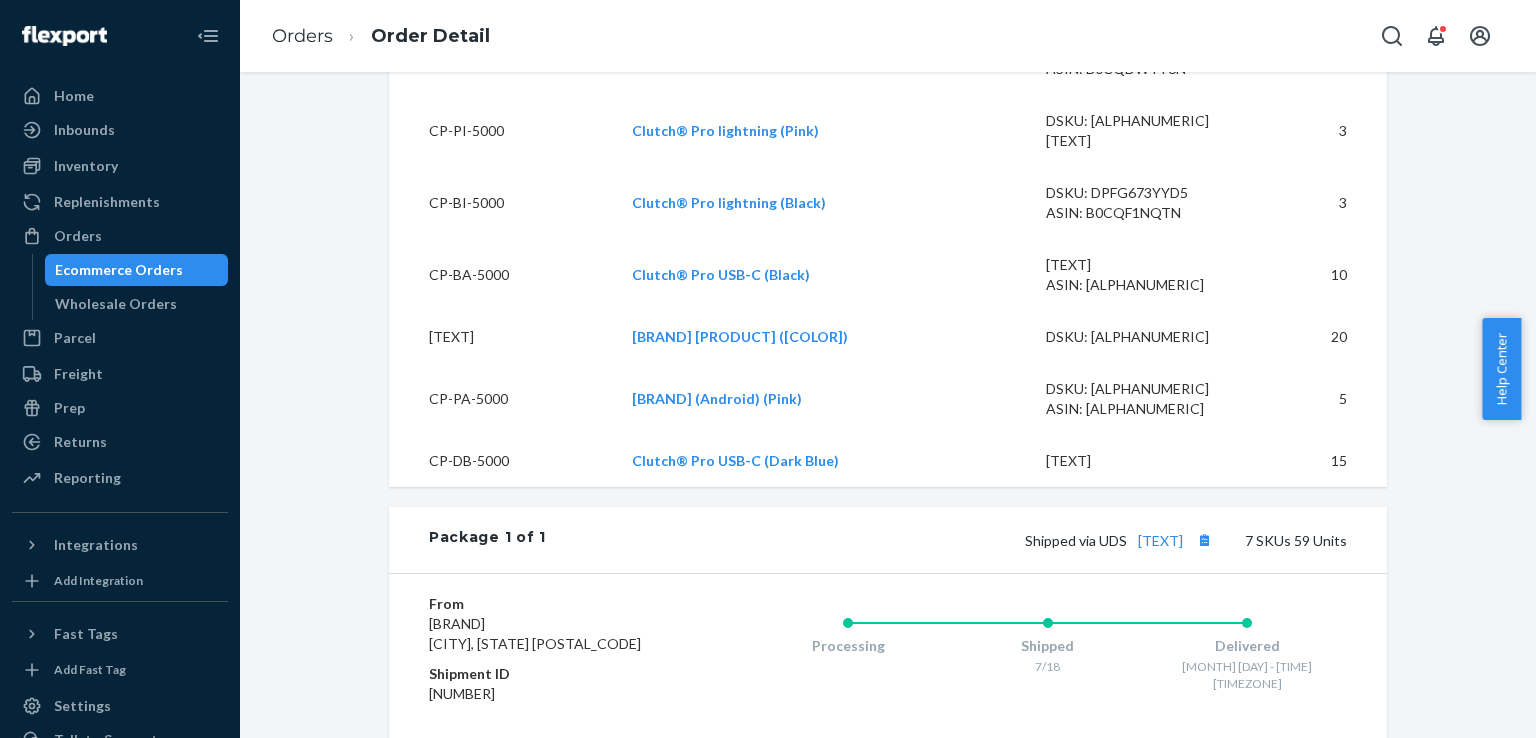 click on "[TEXT]" at bounding box center (502, 337) 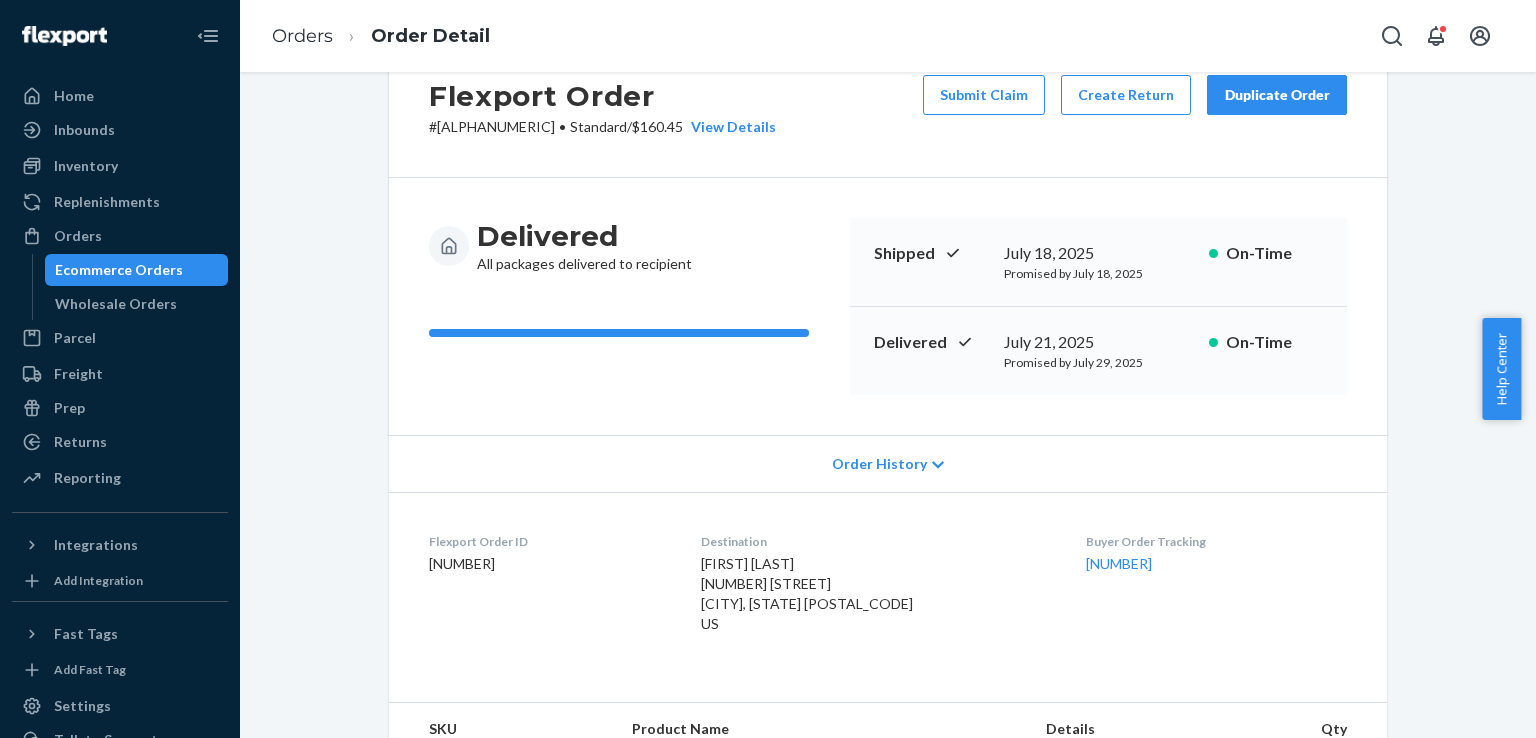scroll, scrollTop: 0, scrollLeft: 0, axis: both 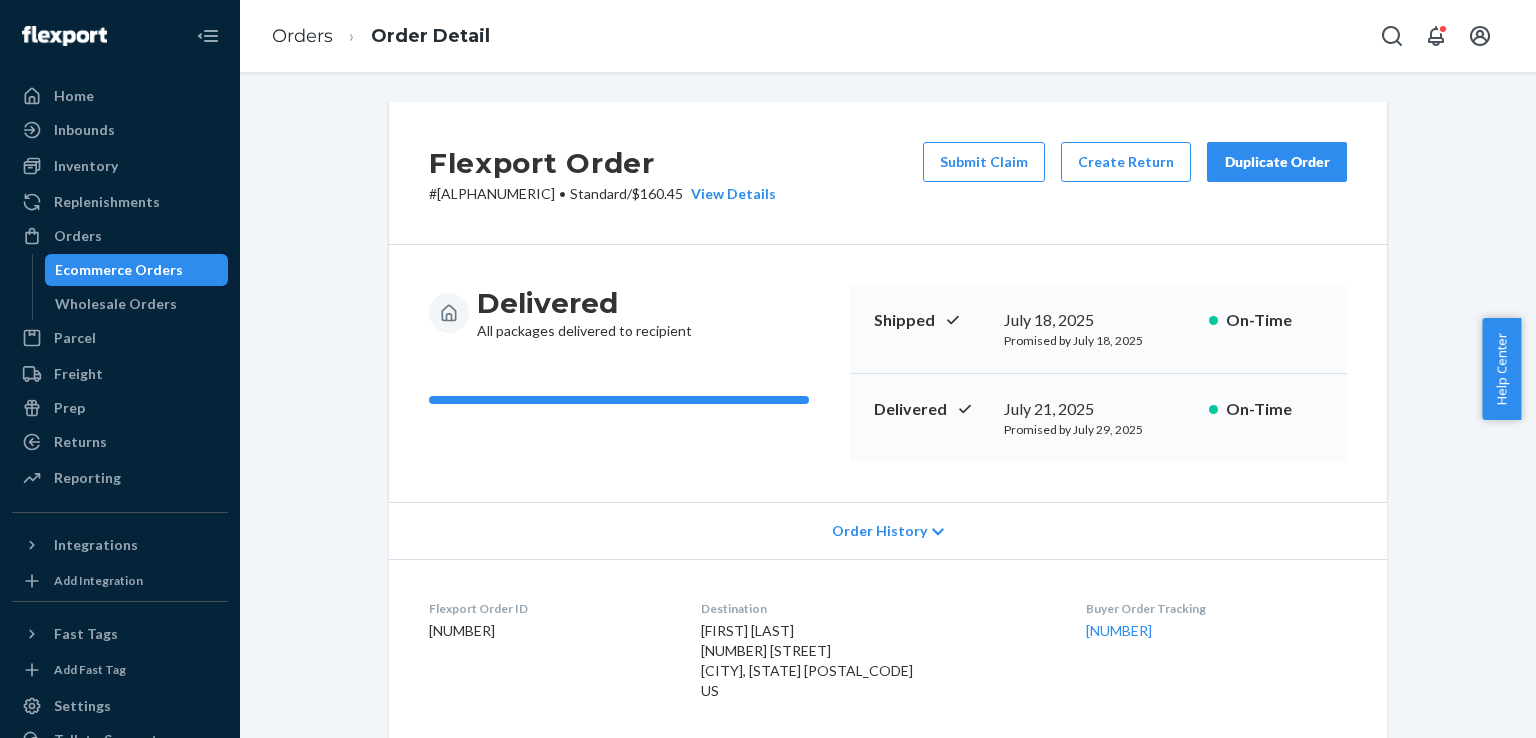 click on "[NUMBER] [BRAND] / [PRICE] [TEXT]" at bounding box center [602, 194] 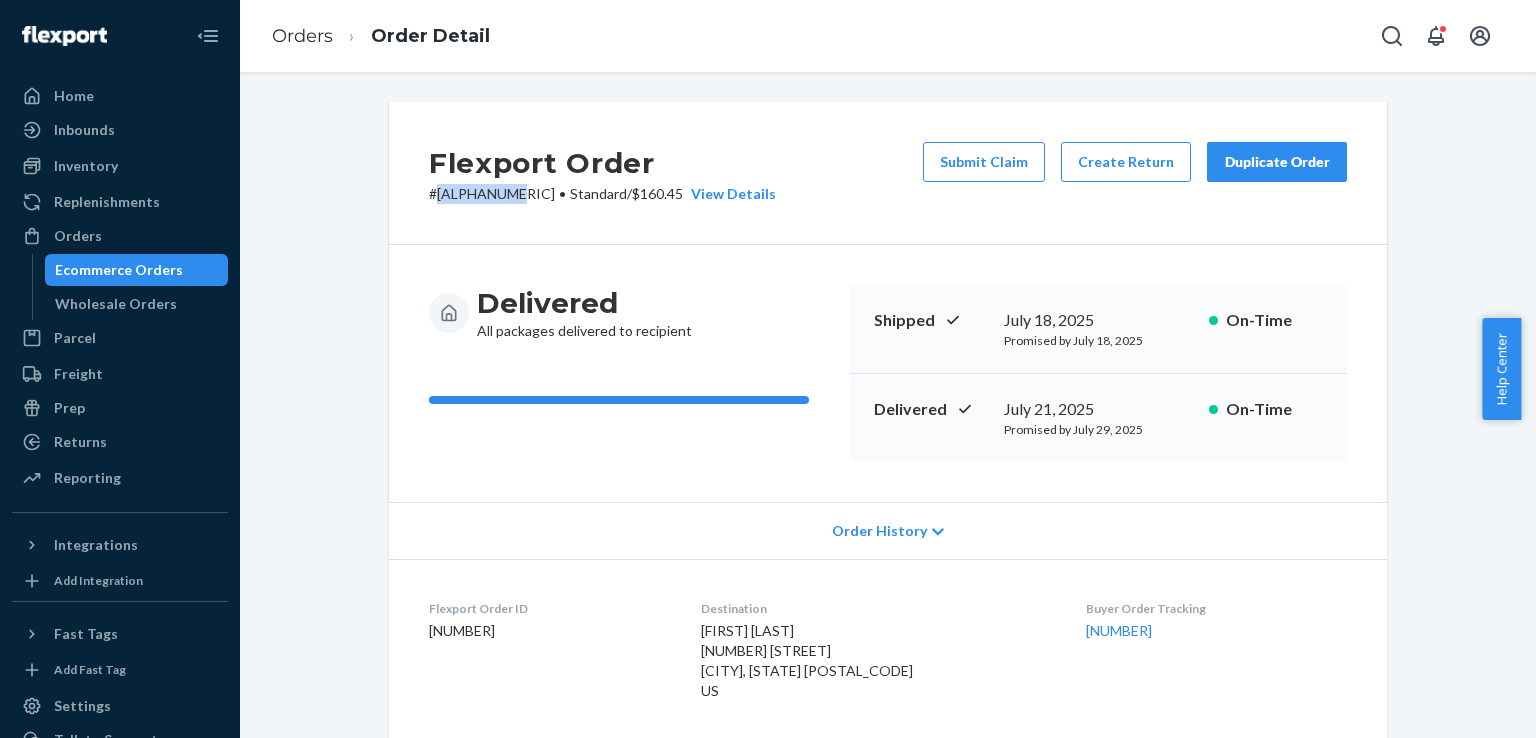 click on "[NUMBER] [BRAND] / [PRICE] [TEXT]" at bounding box center [602, 194] 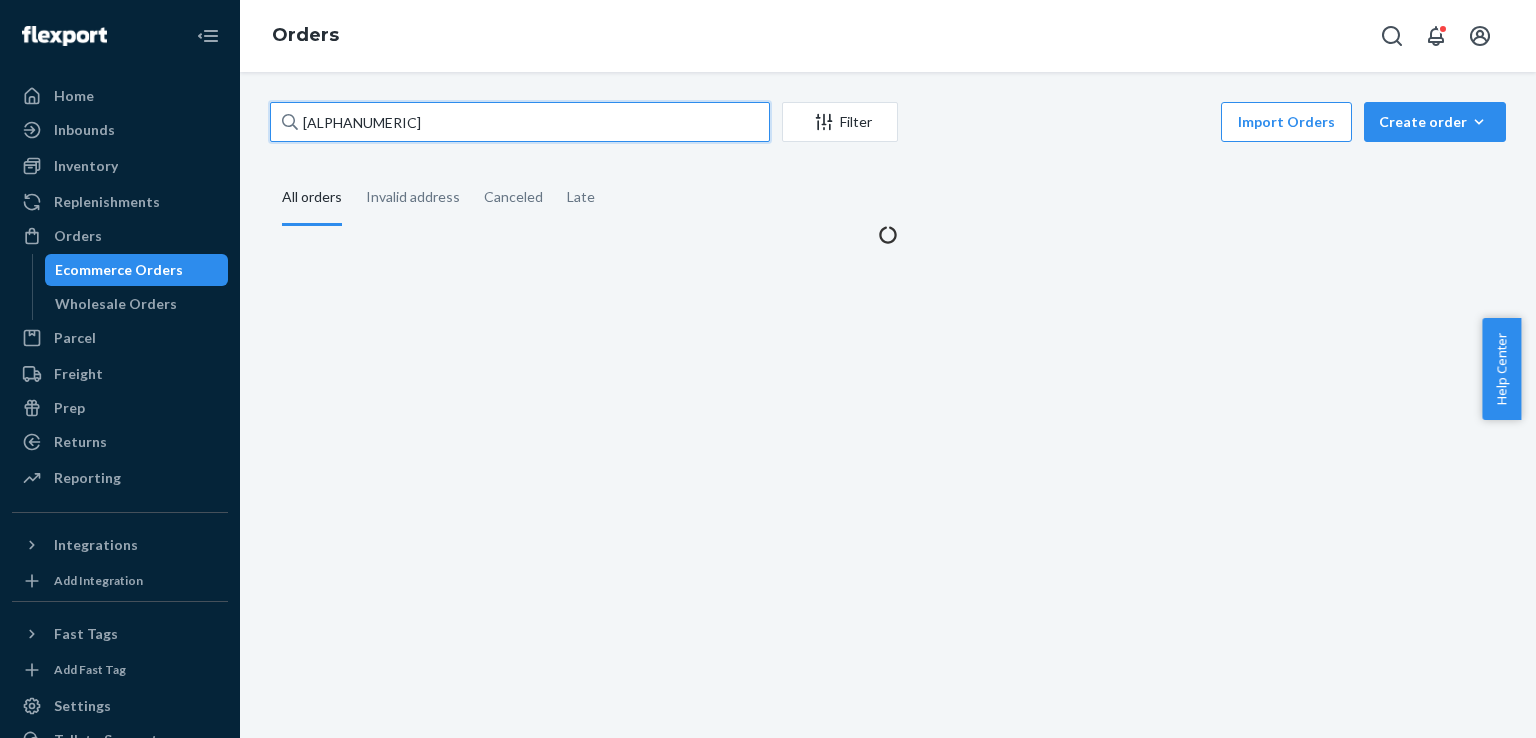 click on "[ALPHANUMERIC]" at bounding box center (520, 122) 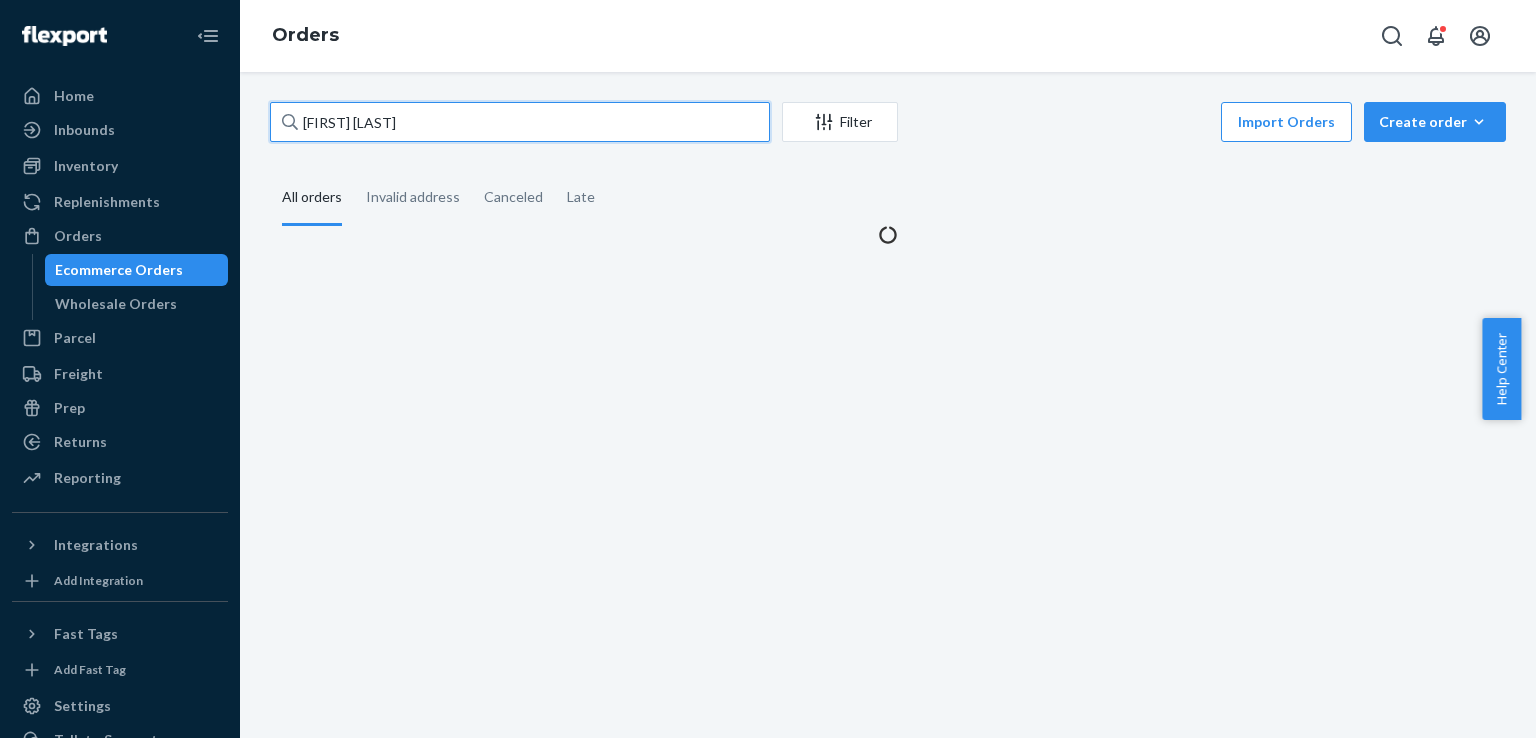 paste on "K" 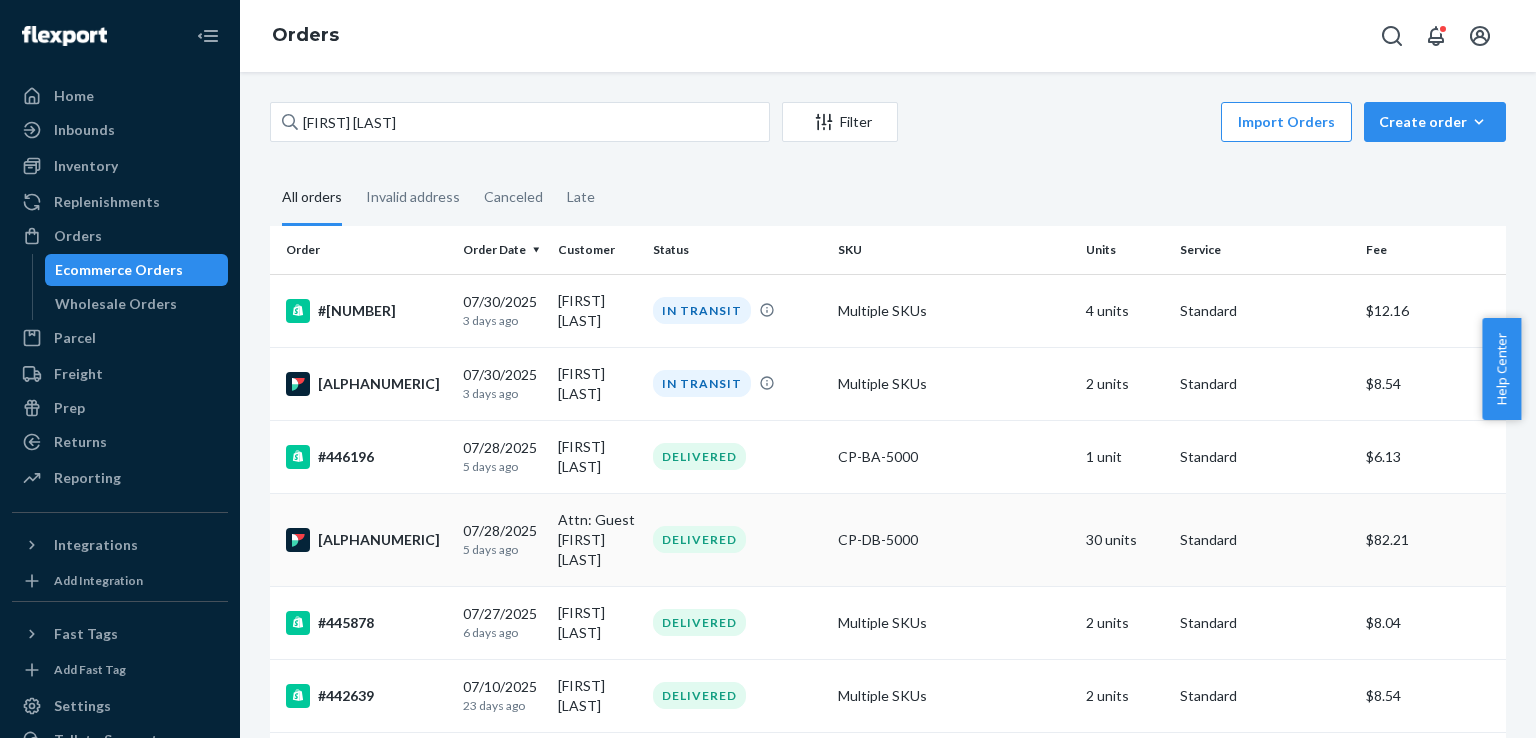 click on "[ALPHANUMERIC]" at bounding box center (366, 540) 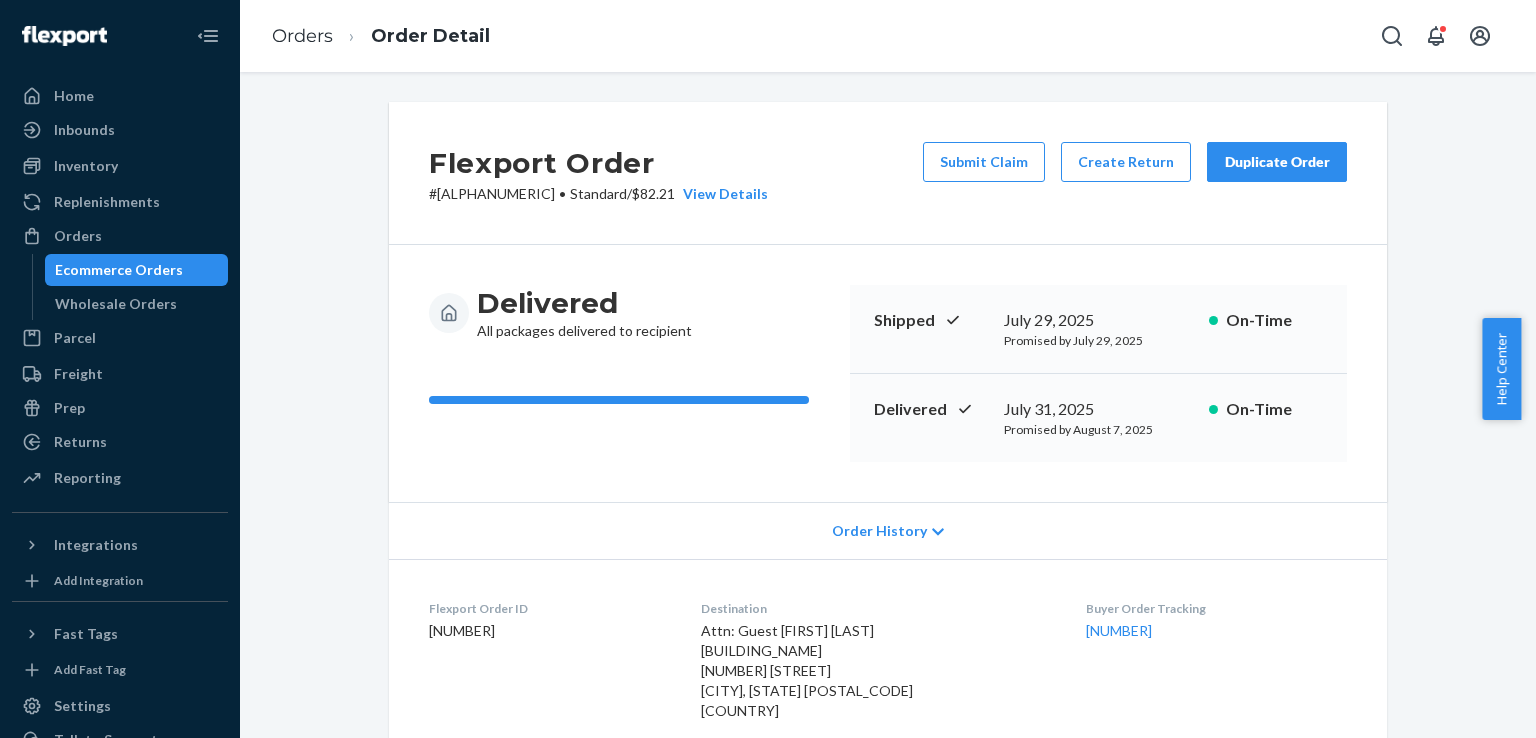 click on "# [ALPHANUMERIC] • Standard  /  [PRICE] View Details" at bounding box center (598, 194) 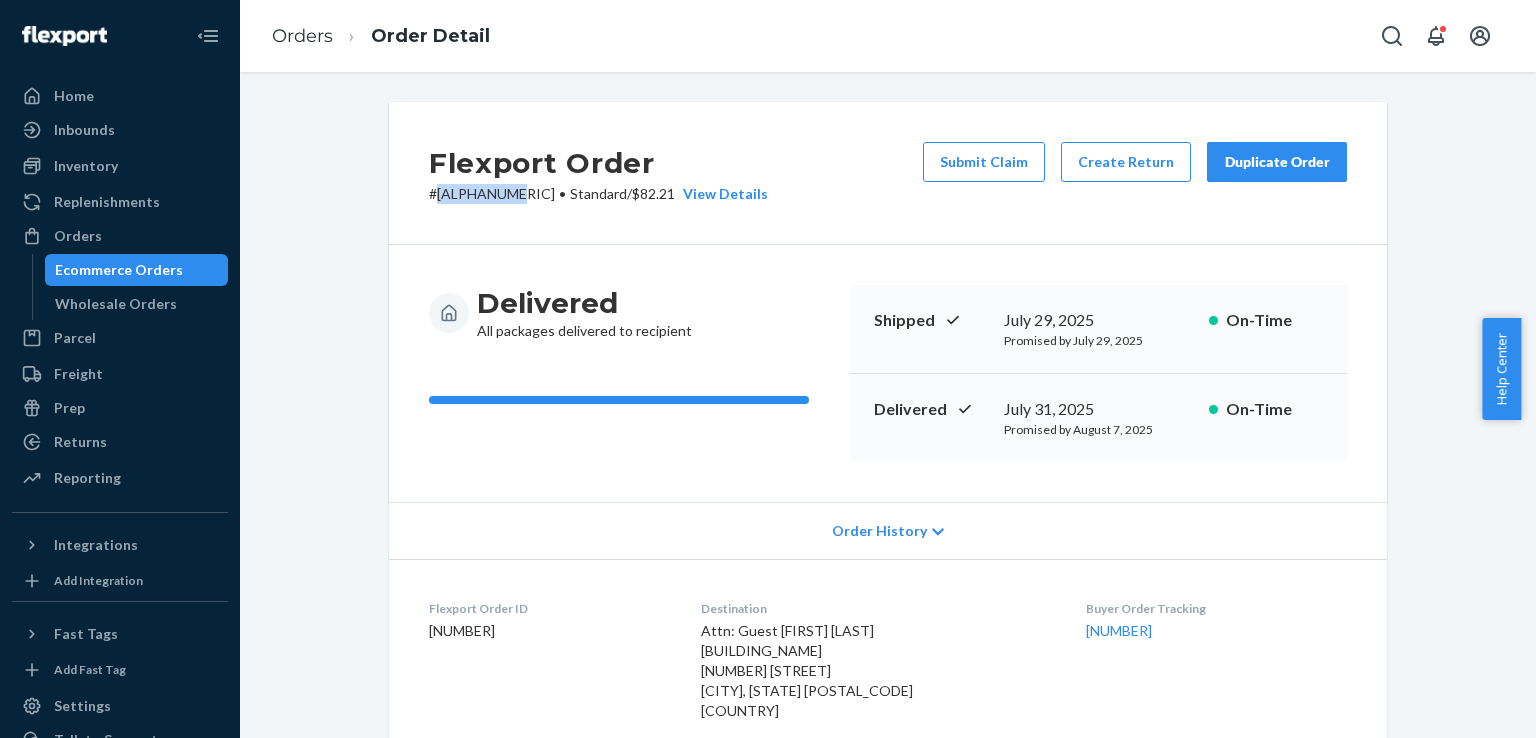 click on "# [ALPHANUMERIC] • Standard  /  [PRICE] View Details" at bounding box center [598, 194] 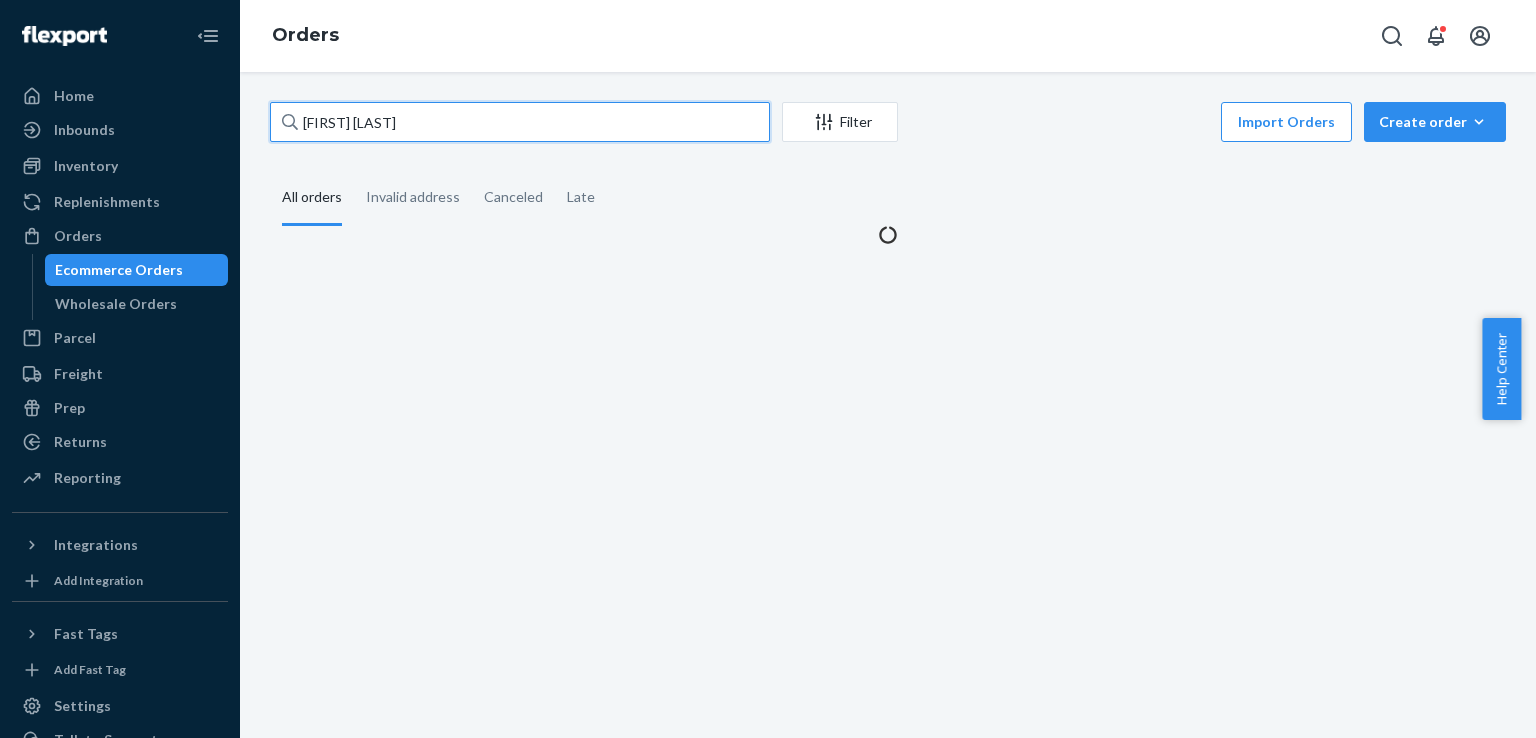 click on "[FIRST] [LAST]" at bounding box center [520, 122] 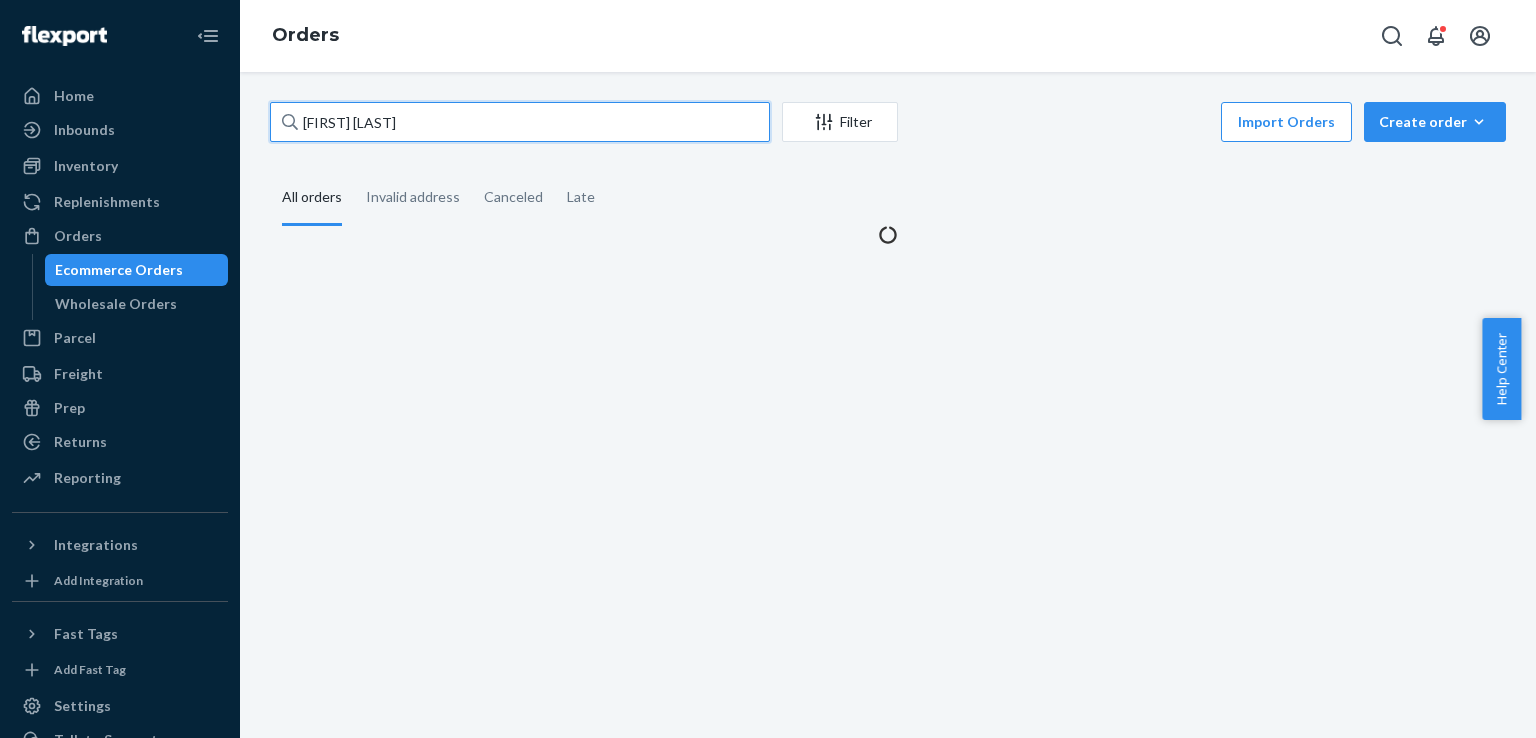 paste on "[FIRST] [LAST]" 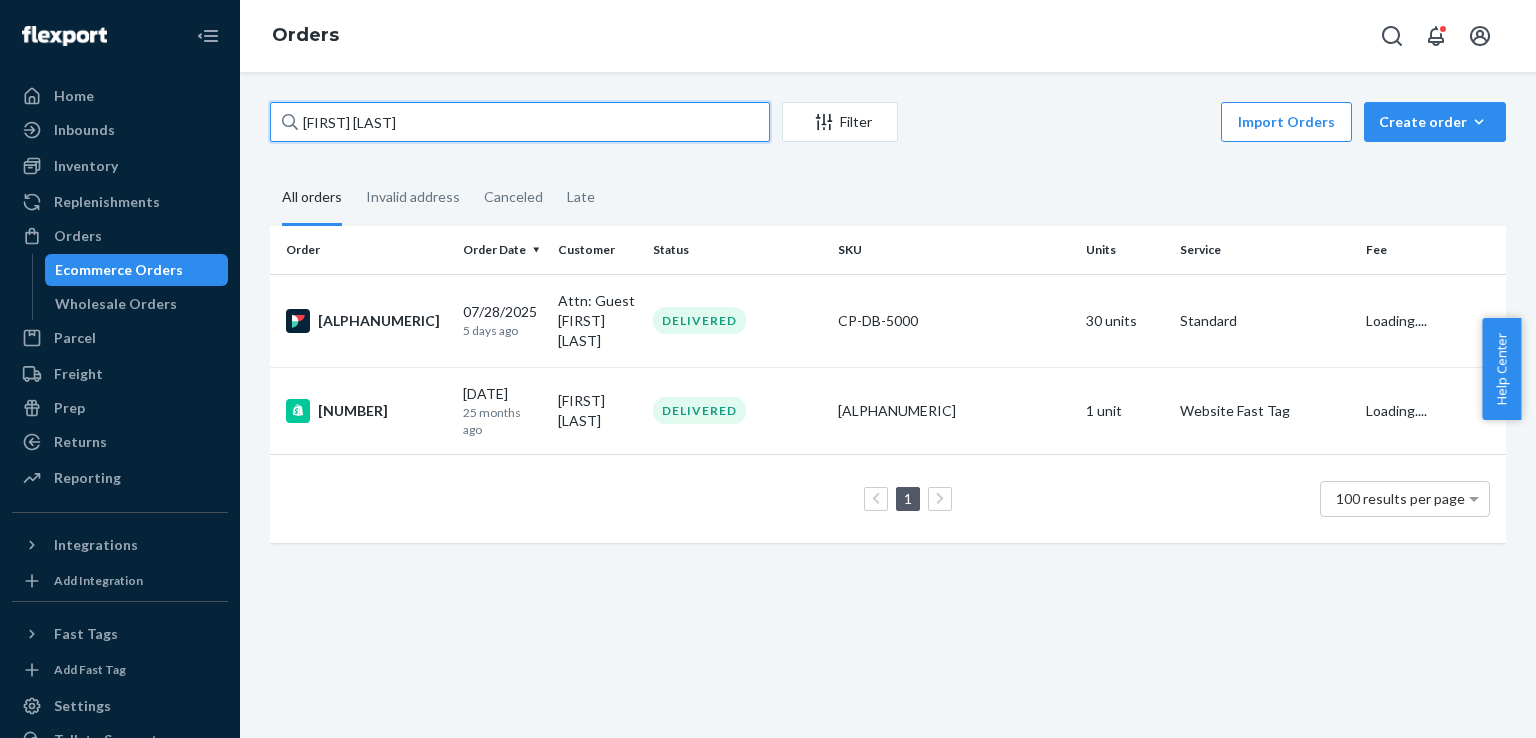 type on "[FIRST] [LAST]" 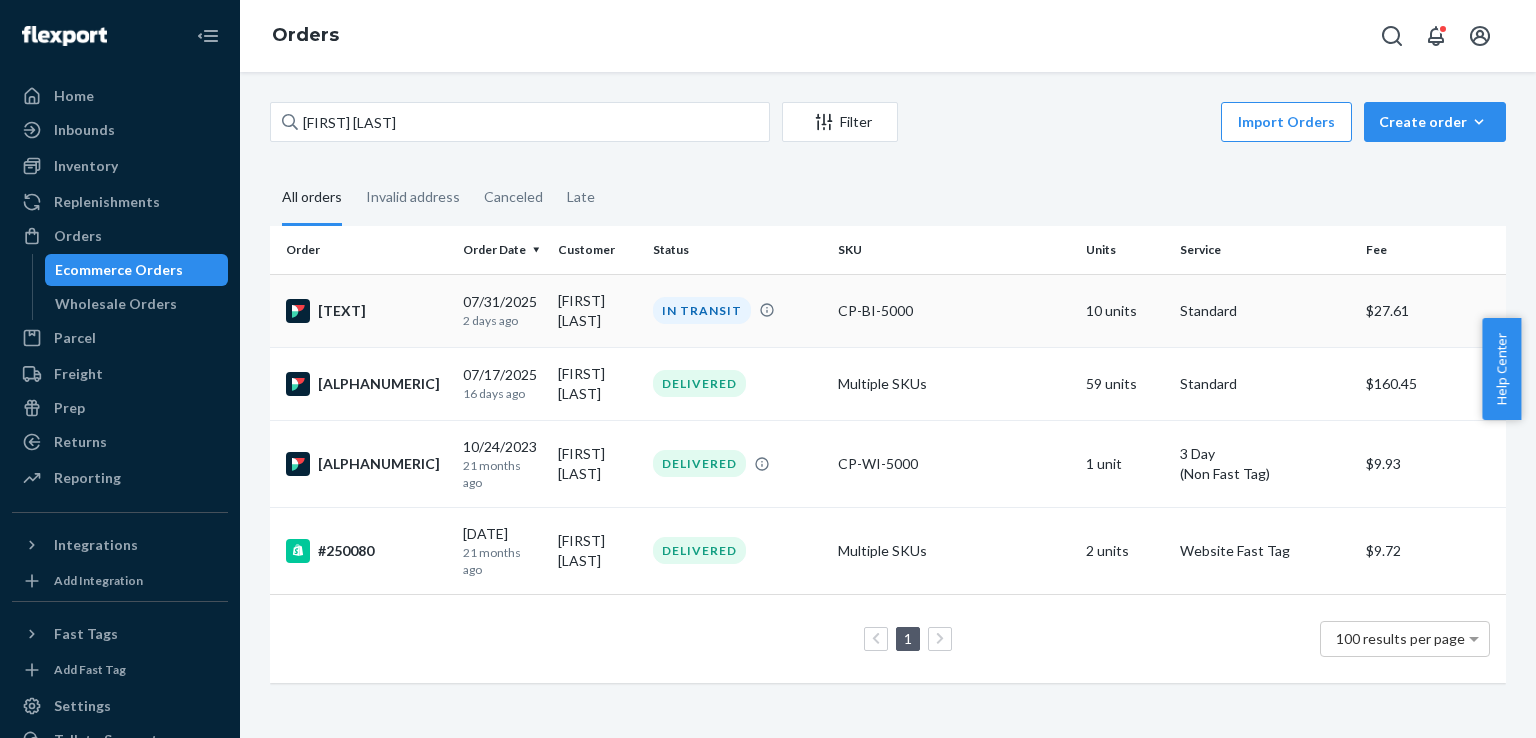 click on "[TEXT]" at bounding box center (362, 310) 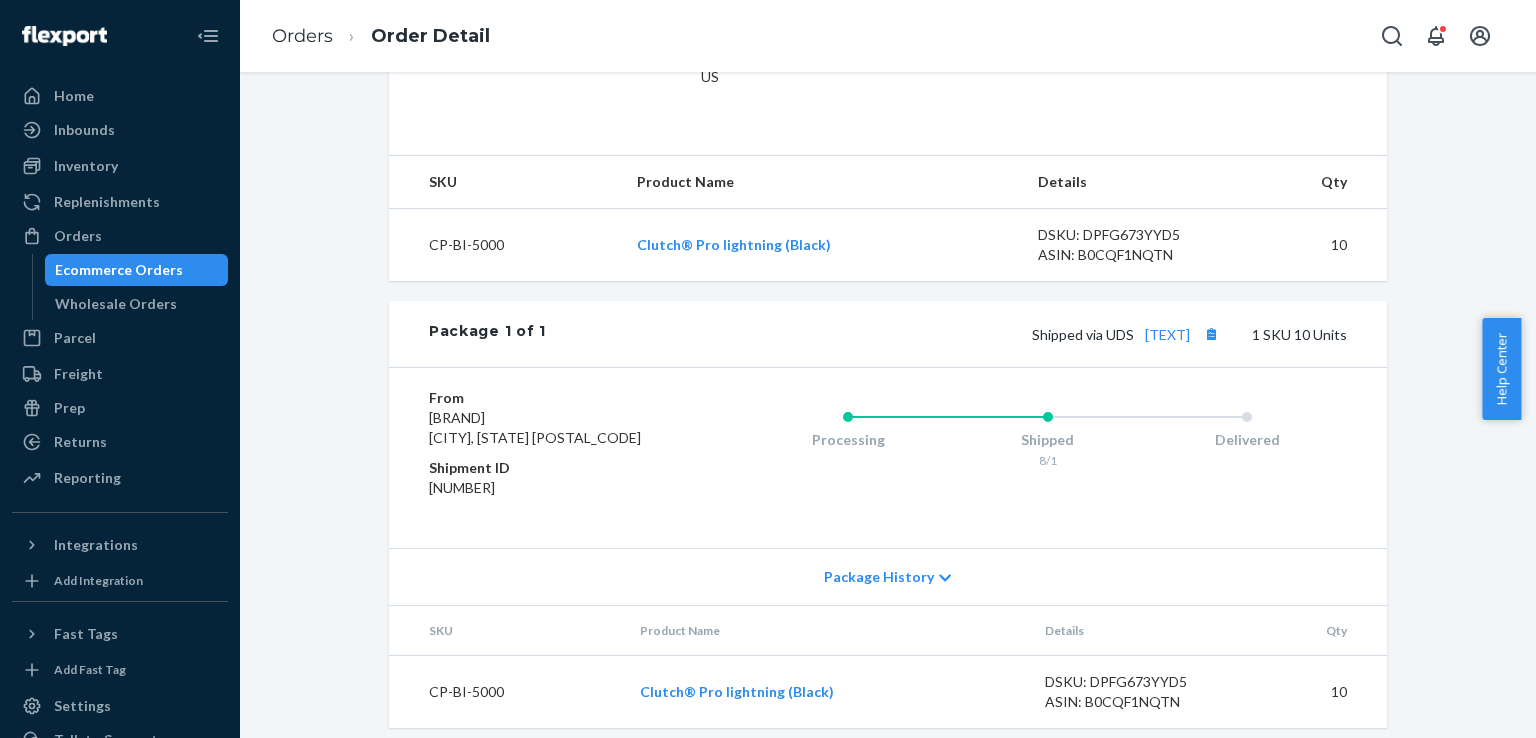 scroll, scrollTop: 626, scrollLeft: 0, axis: vertical 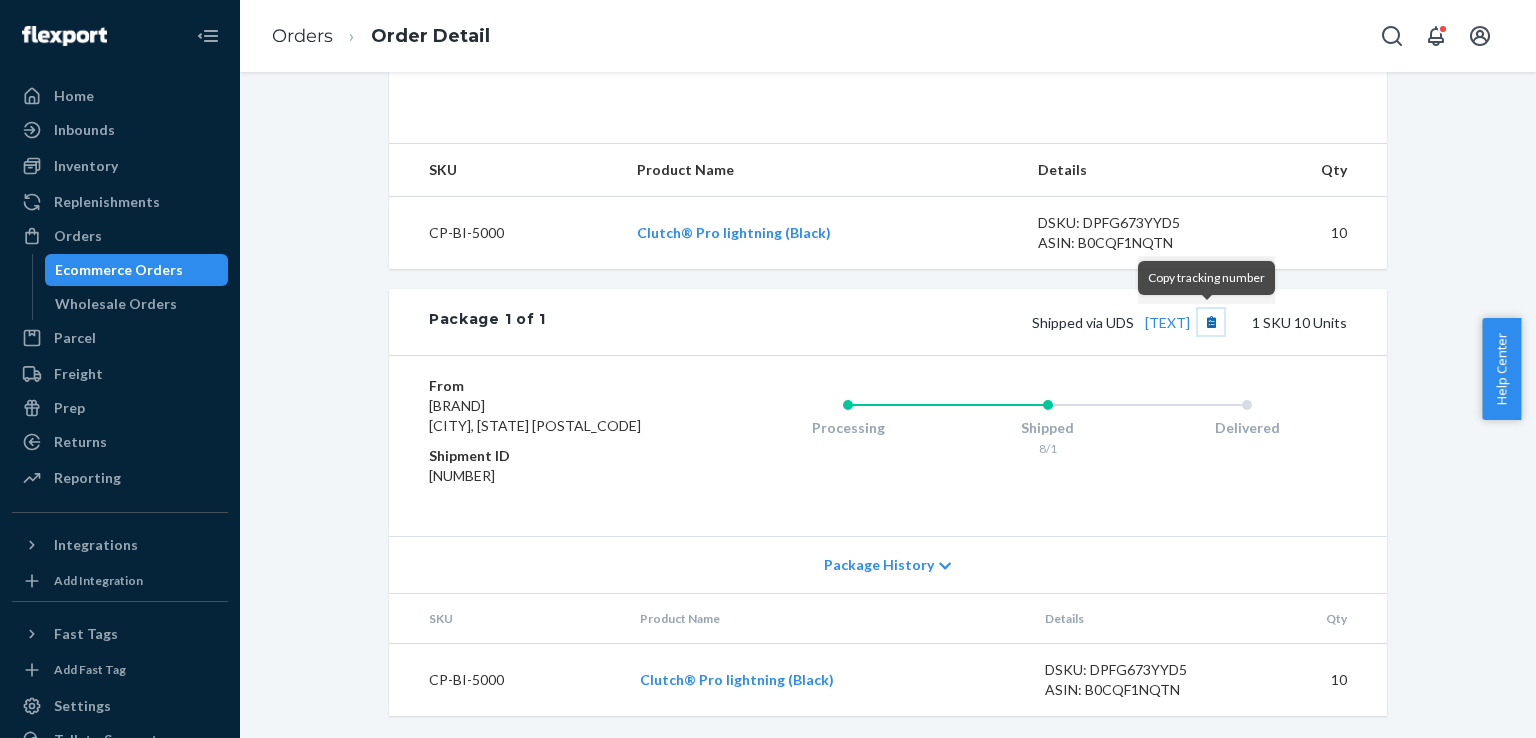 click at bounding box center [1211, 322] 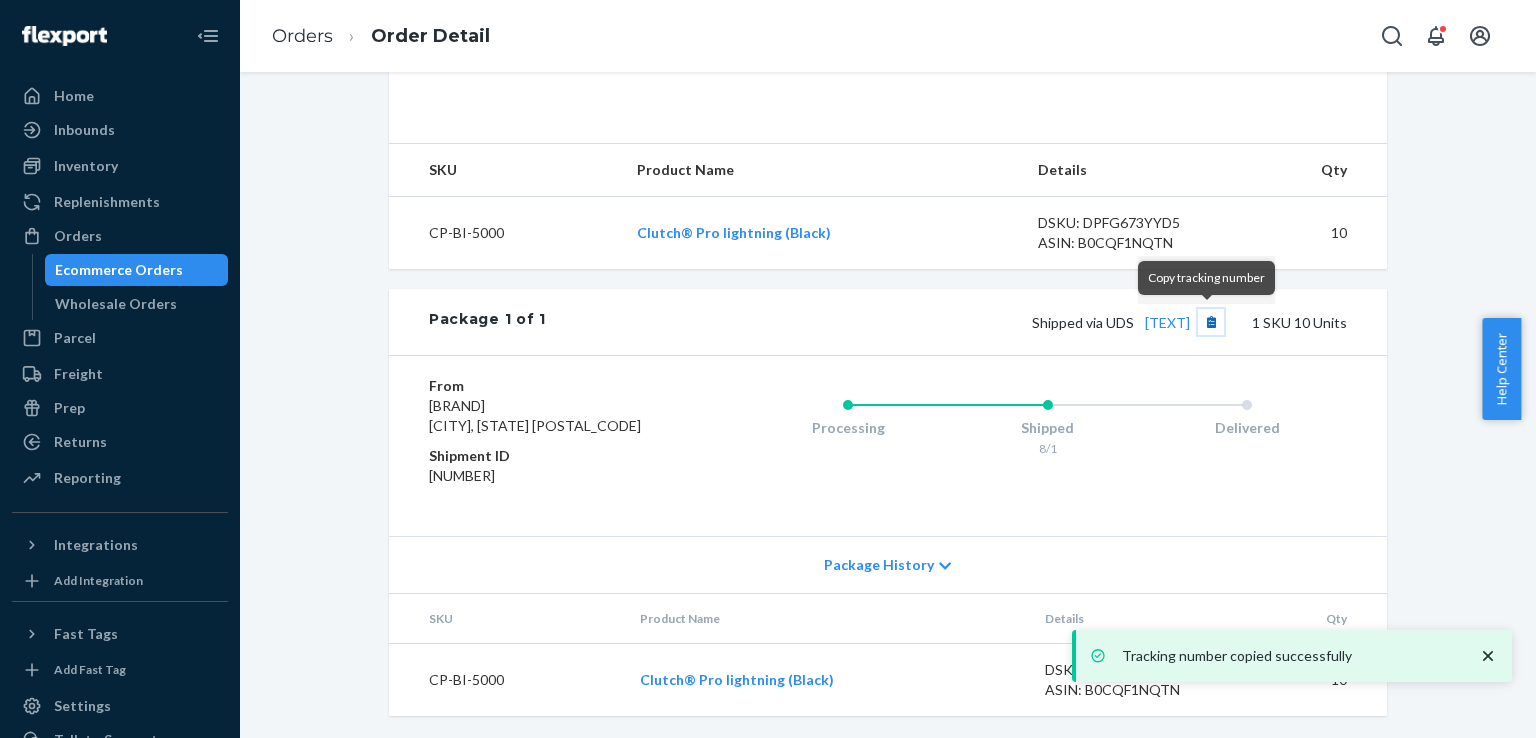 type 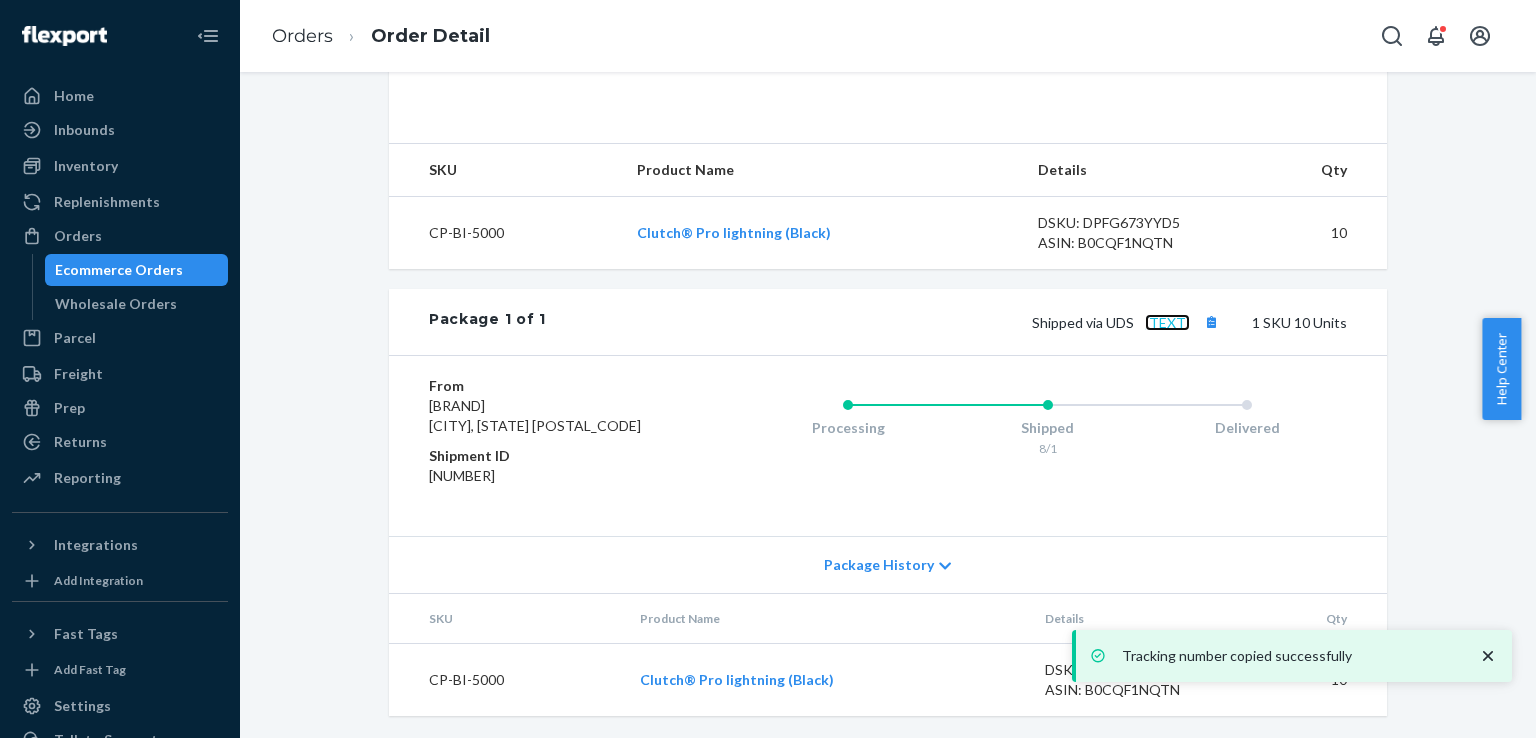 click on "[TEXT]" at bounding box center [1167, 322] 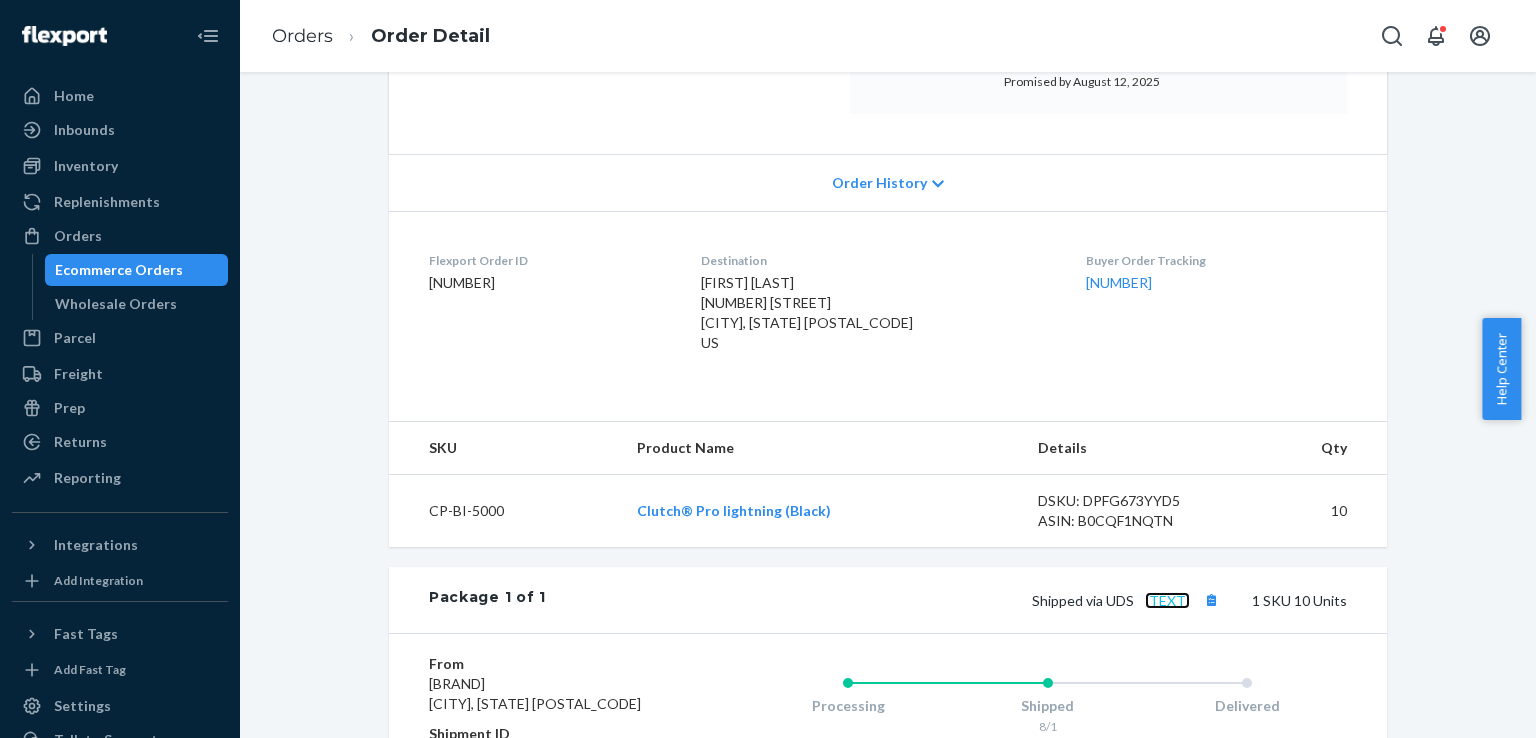 scroll, scrollTop: 326, scrollLeft: 0, axis: vertical 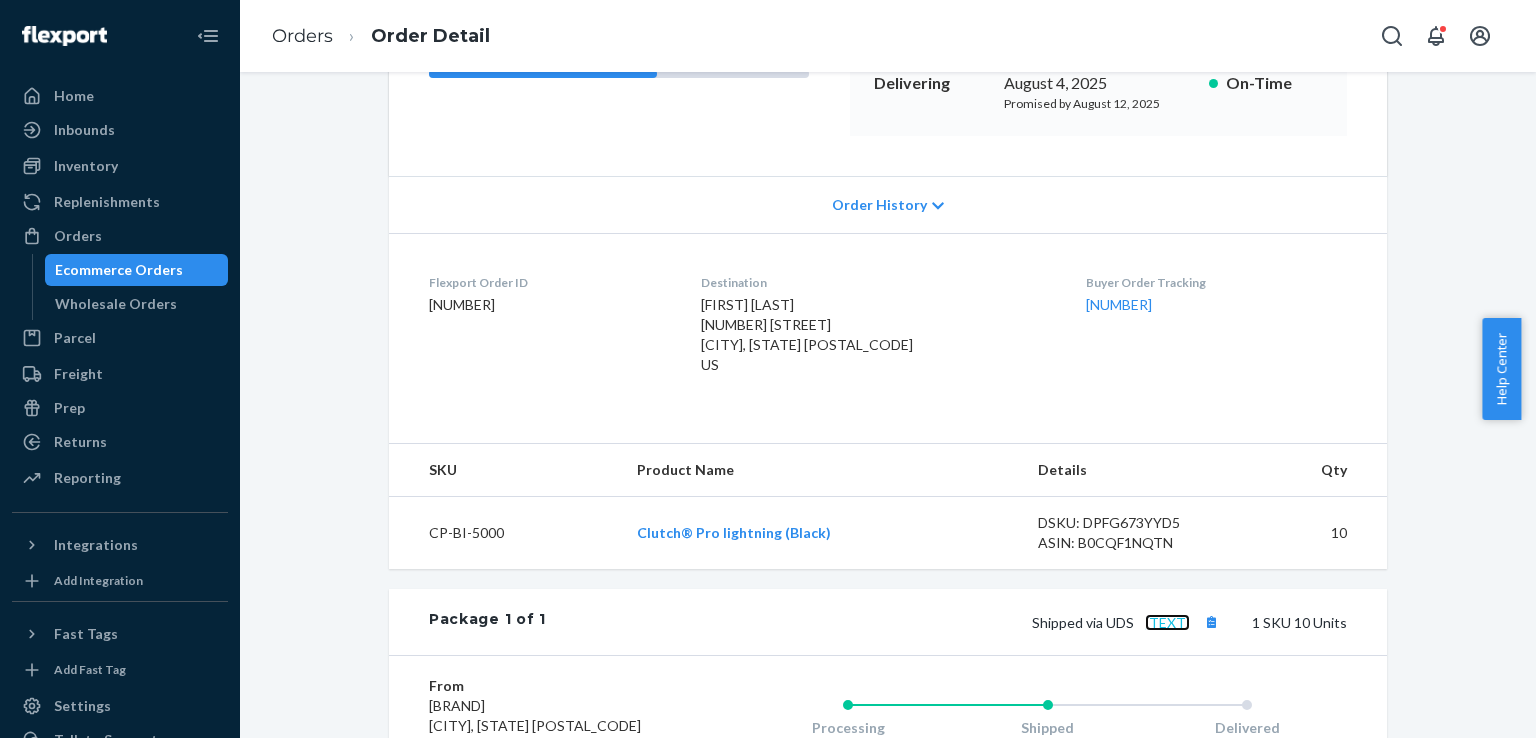 click on "[TEXT]" at bounding box center (1167, 622) 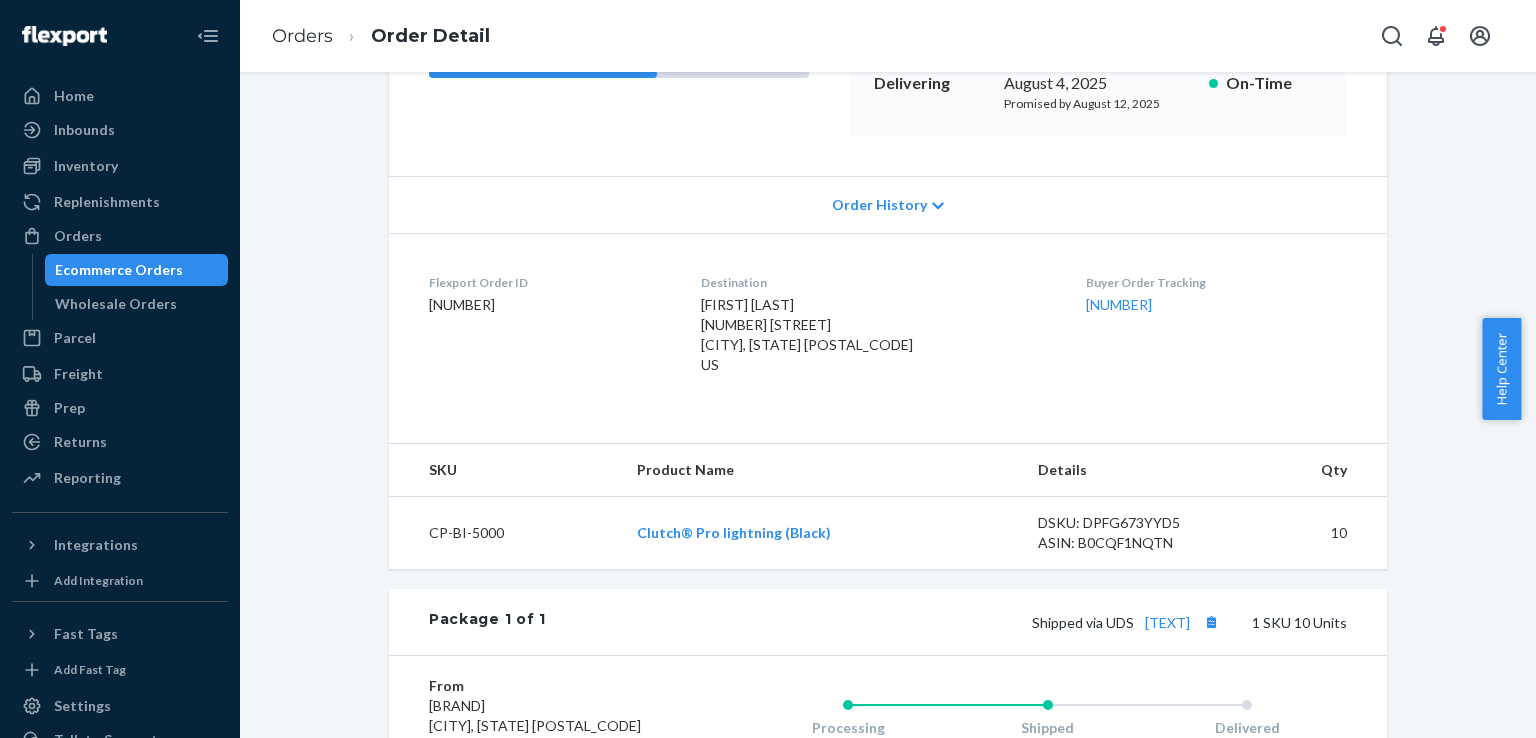 click on "Order History" at bounding box center (888, 204) 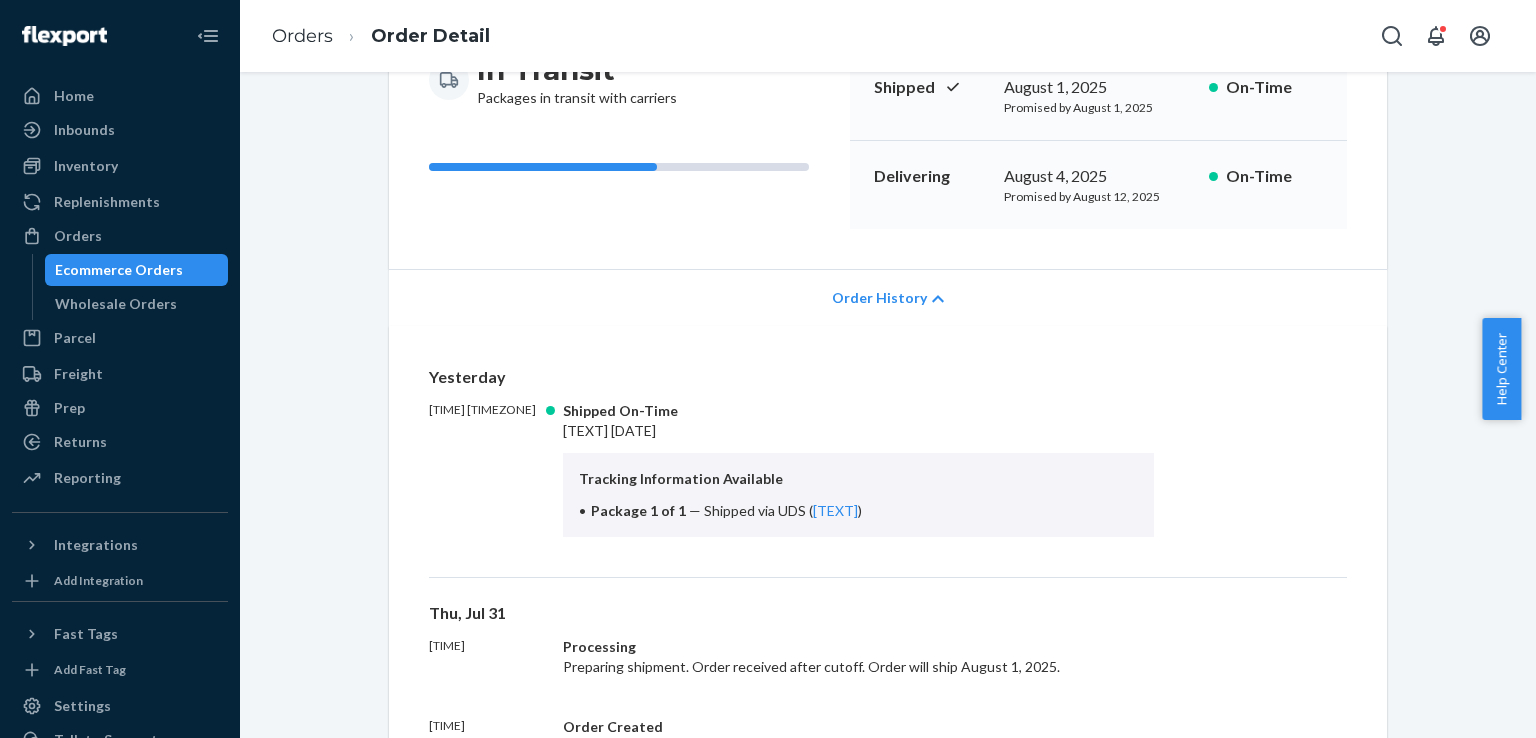 scroll, scrollTop: 0, scrollLeft: 0, axis: both 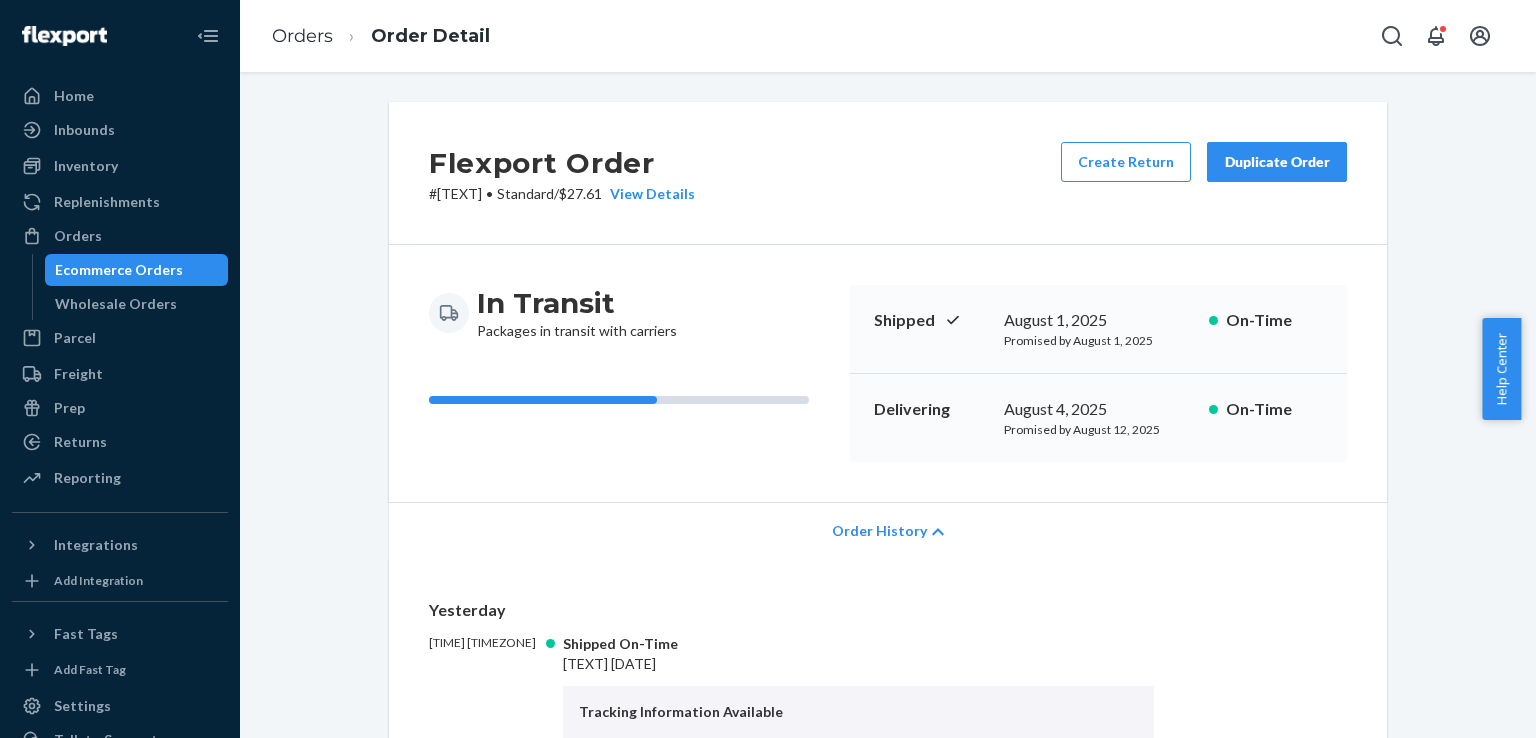 click on "# [ALPHANUMERIC] • Standard  /  [PRICE] View Details" at bounding box center [562, 194] 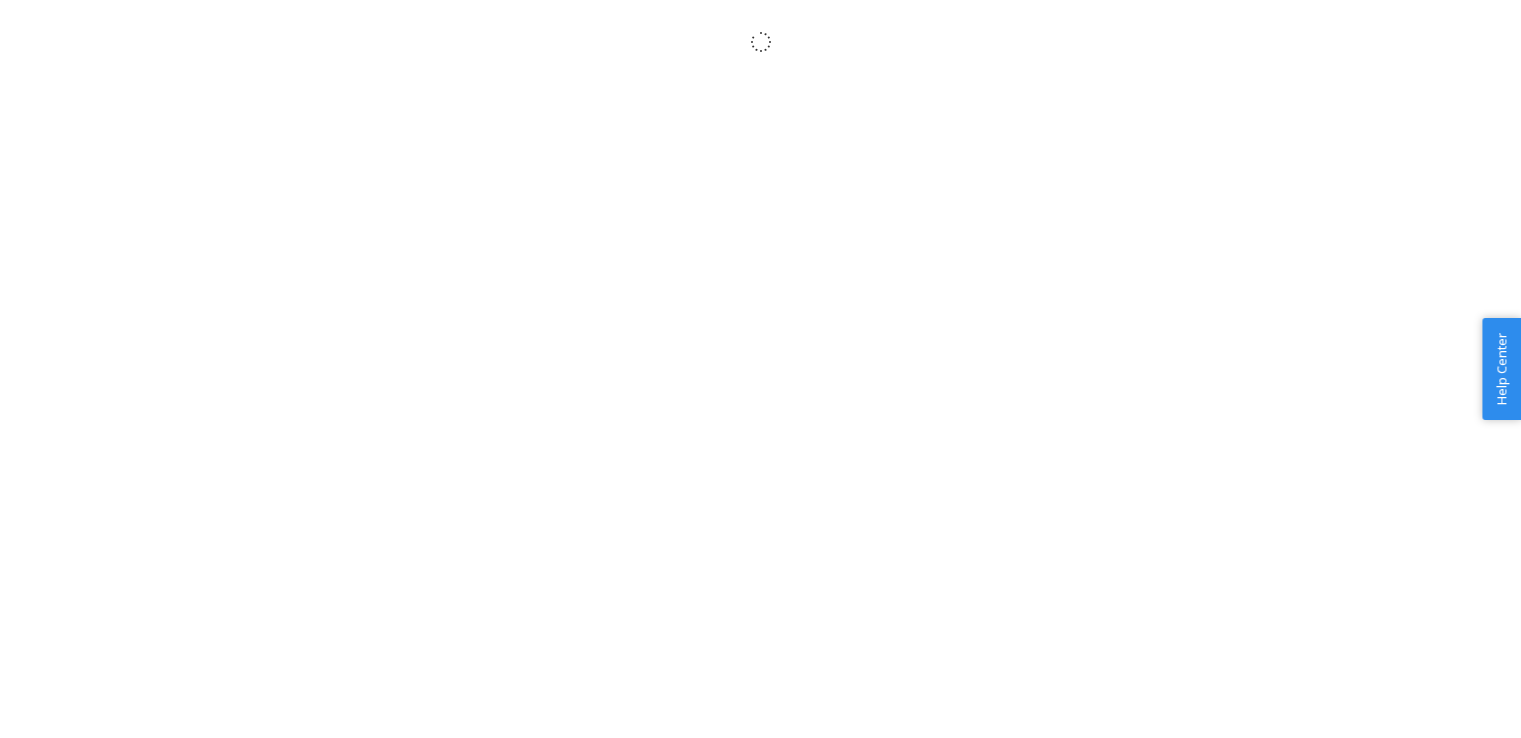 scroll, scrollTop: 0, scrollLeft: 0, axis: both 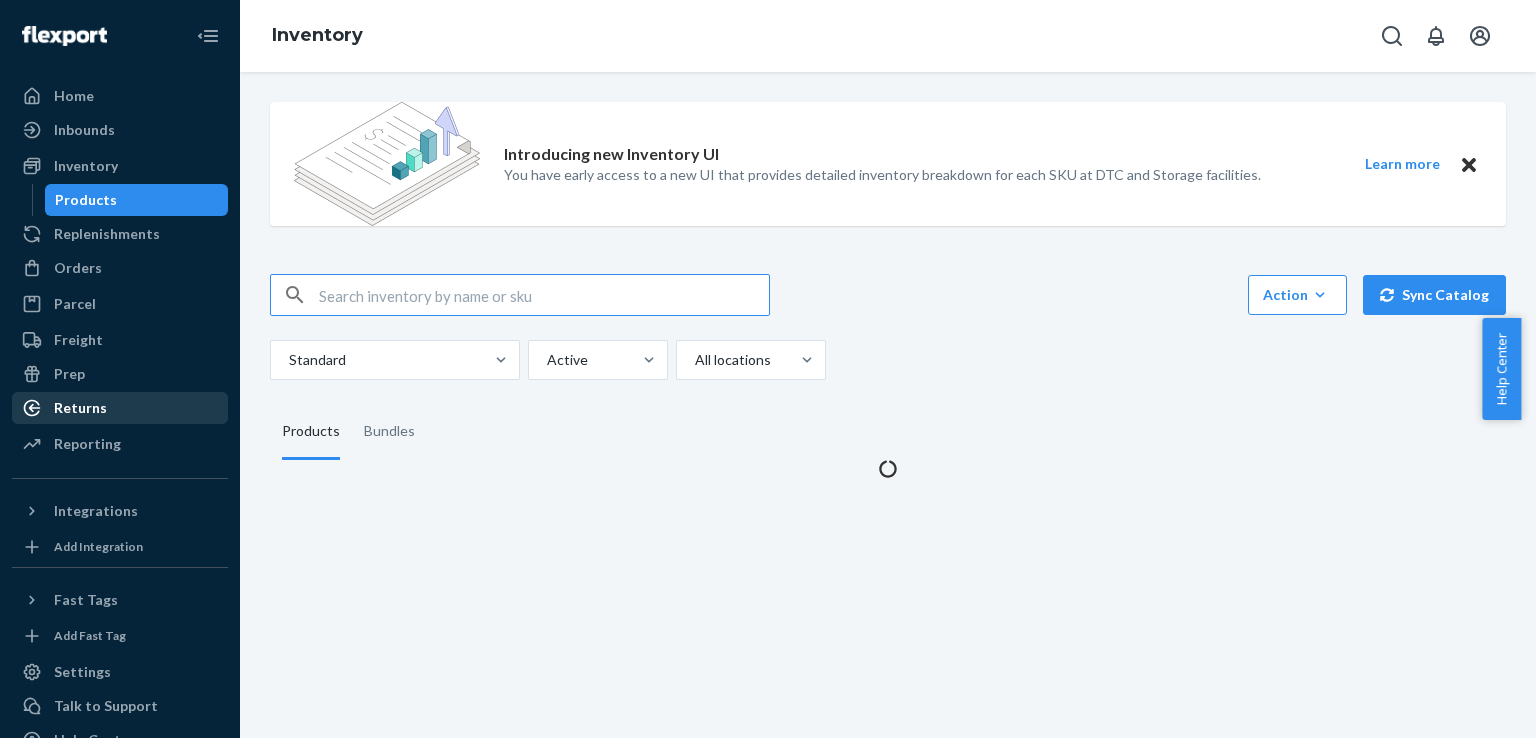 click on "Returns" at bounding box center [80, 408] 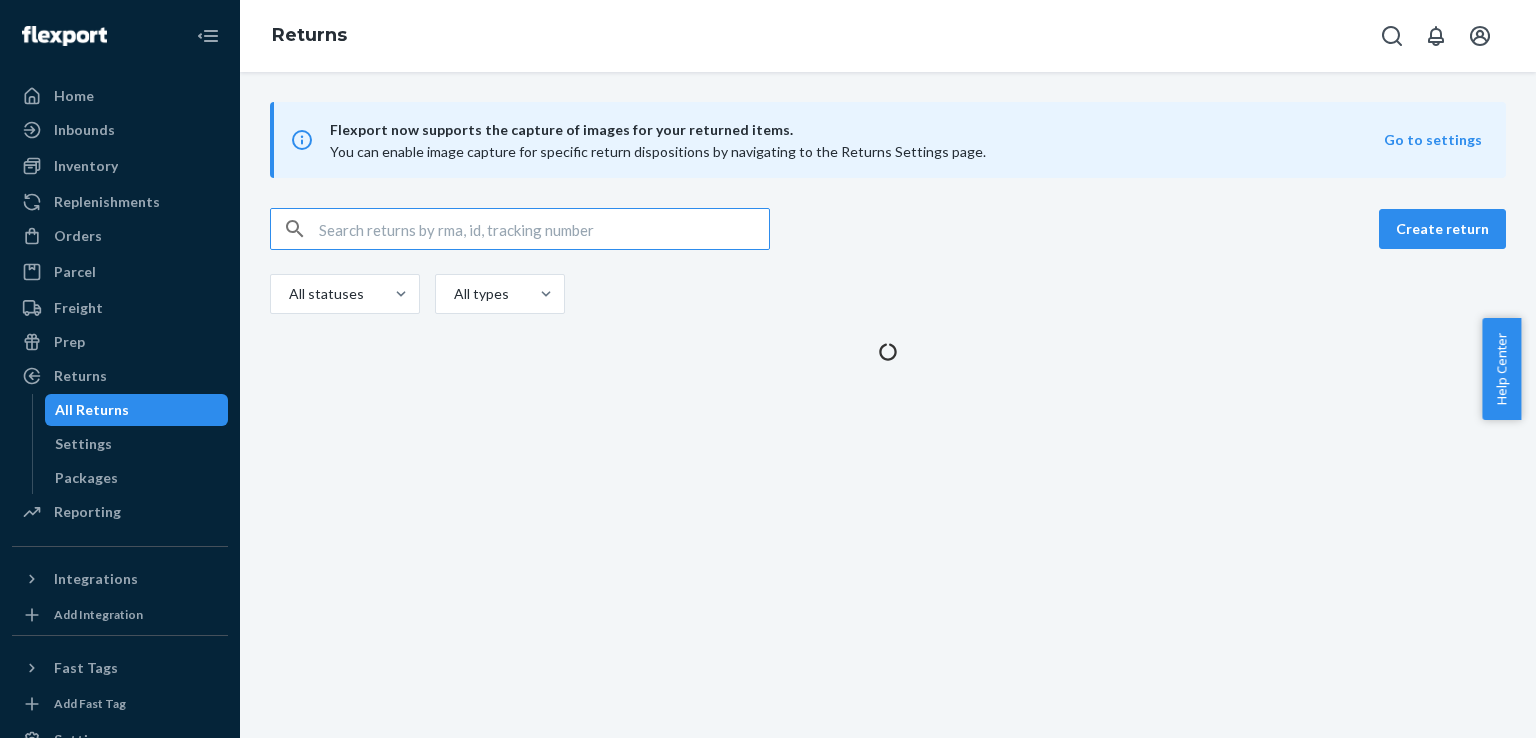 type on "[NUMBER]" 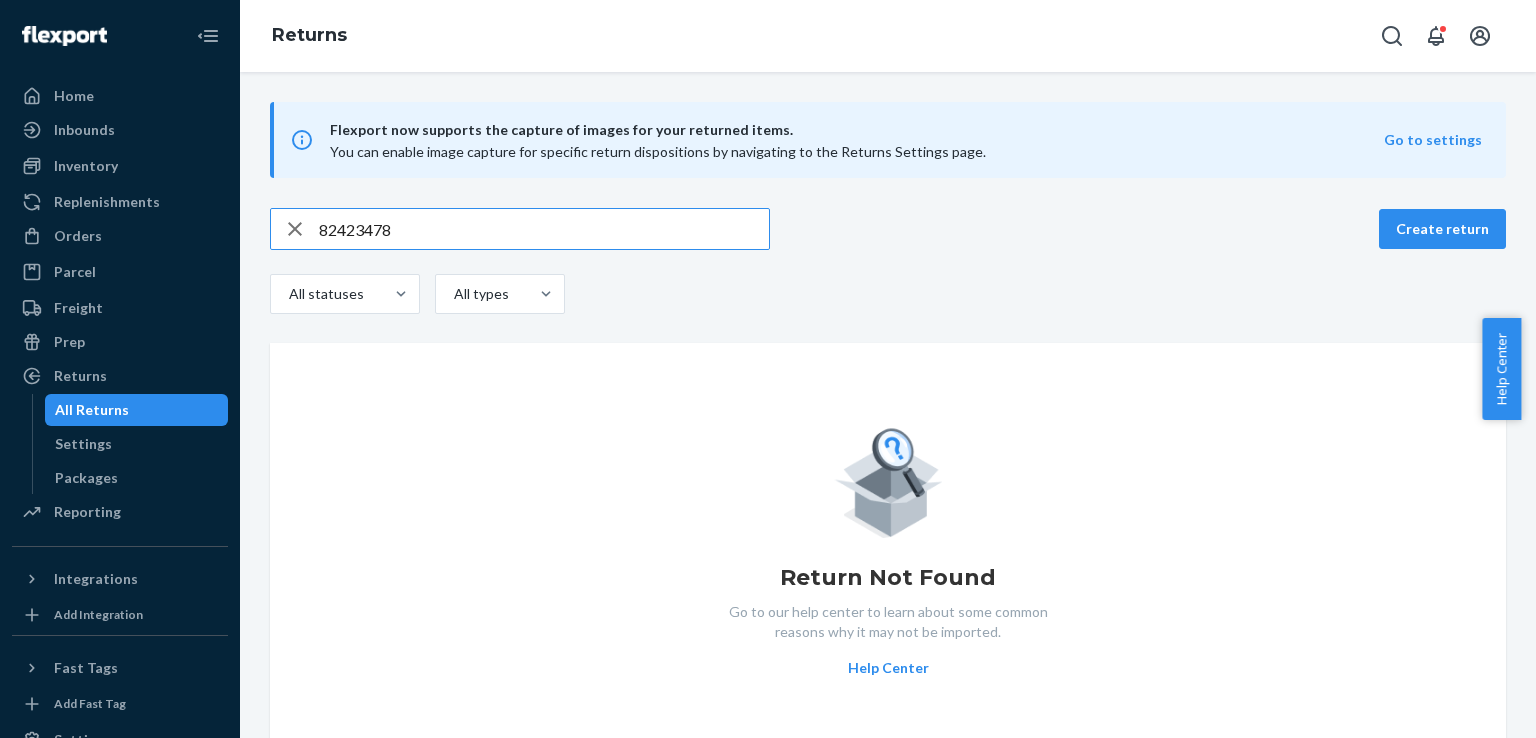 click on "[NUMBER]" at bounding box center [544, 229] 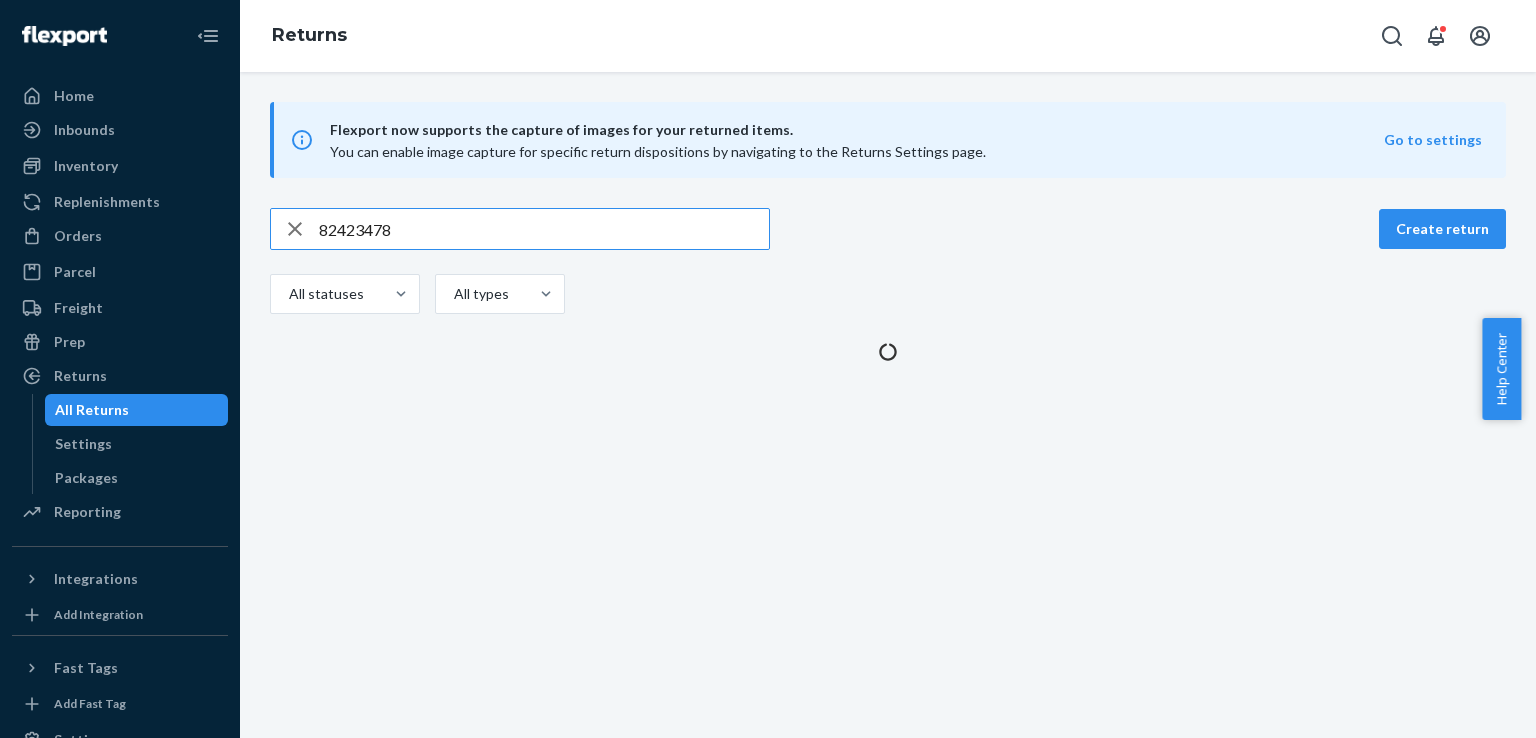 type on "[NUMBER]" 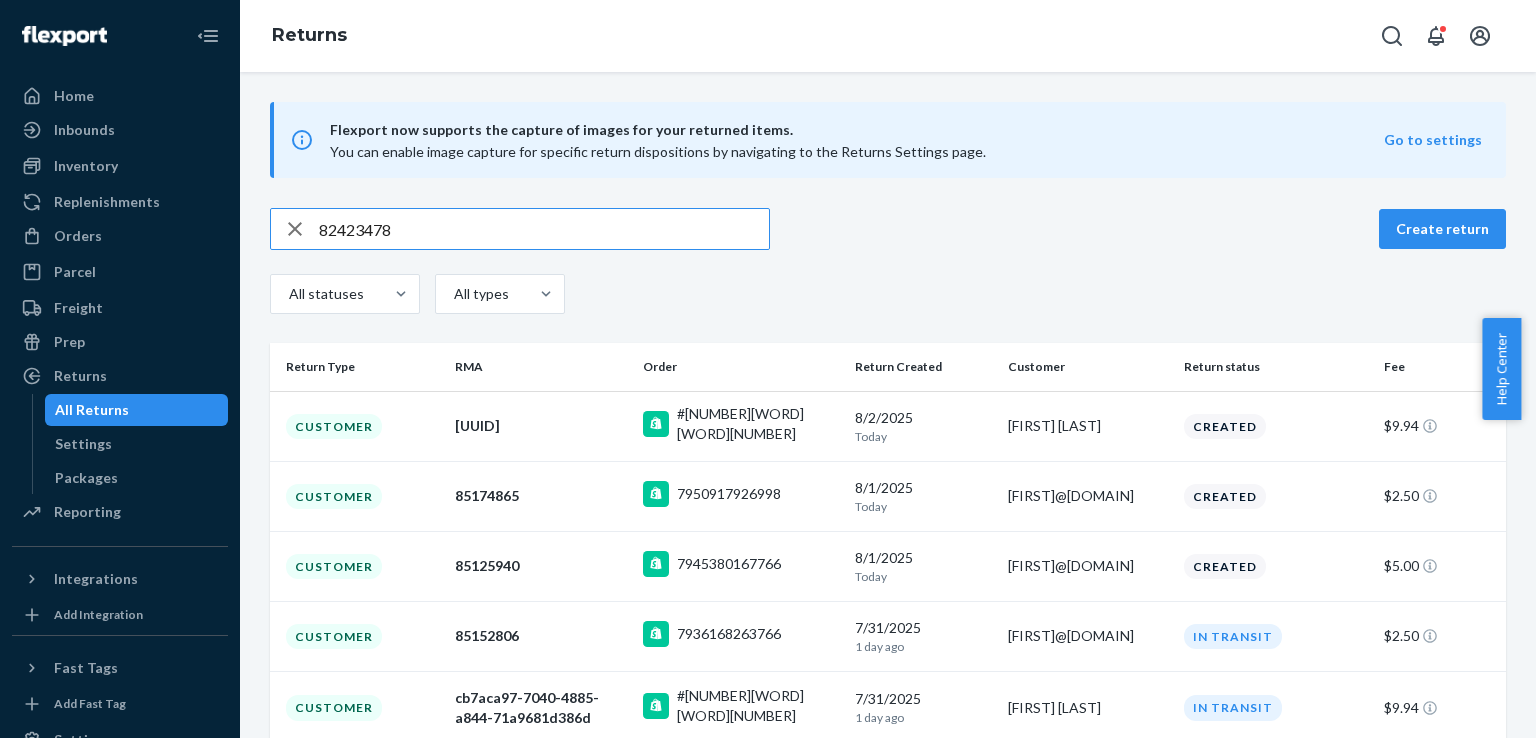click on "82423478 Create return All statuses All types" at bounding box center [888, 263] 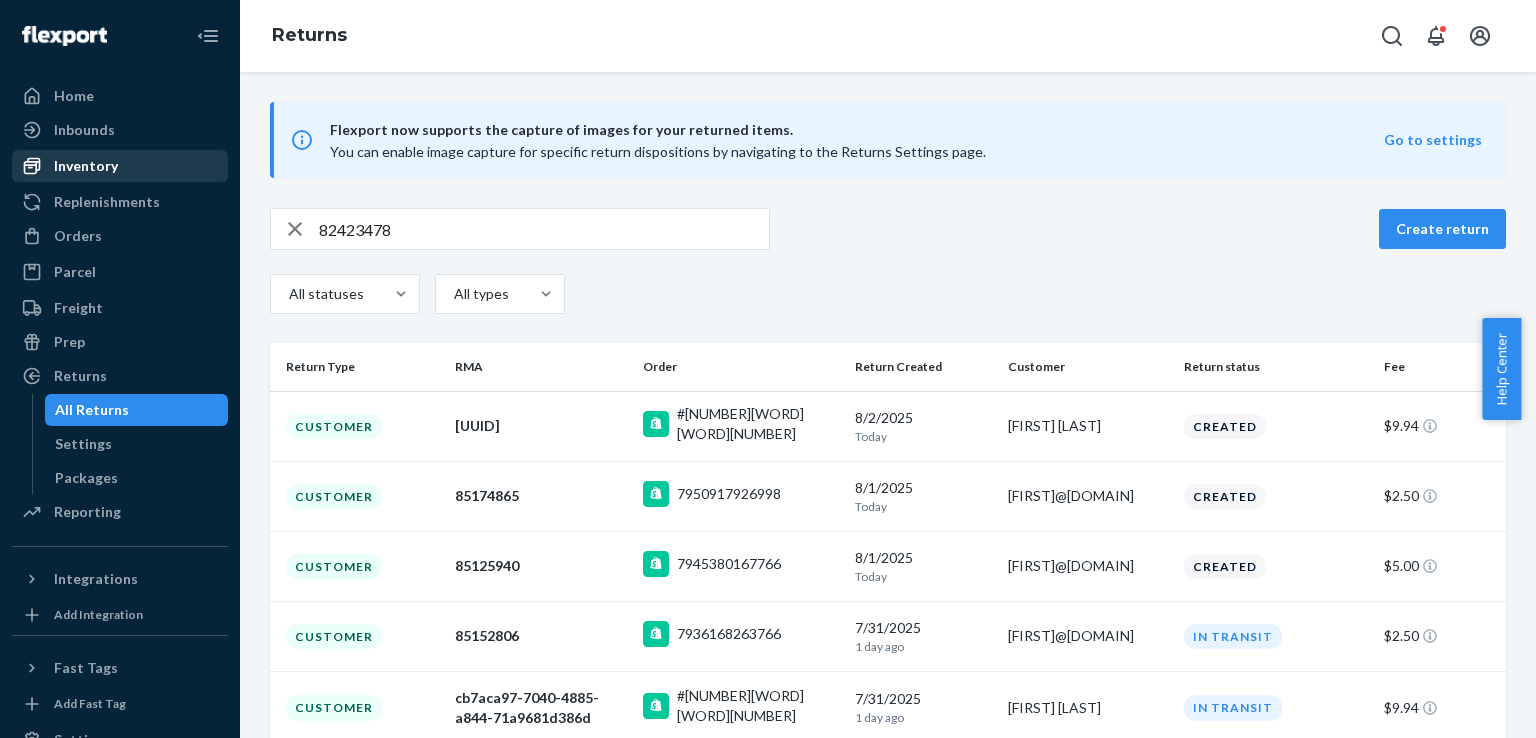 click on "Inventory" at bounding box center [120, 166] 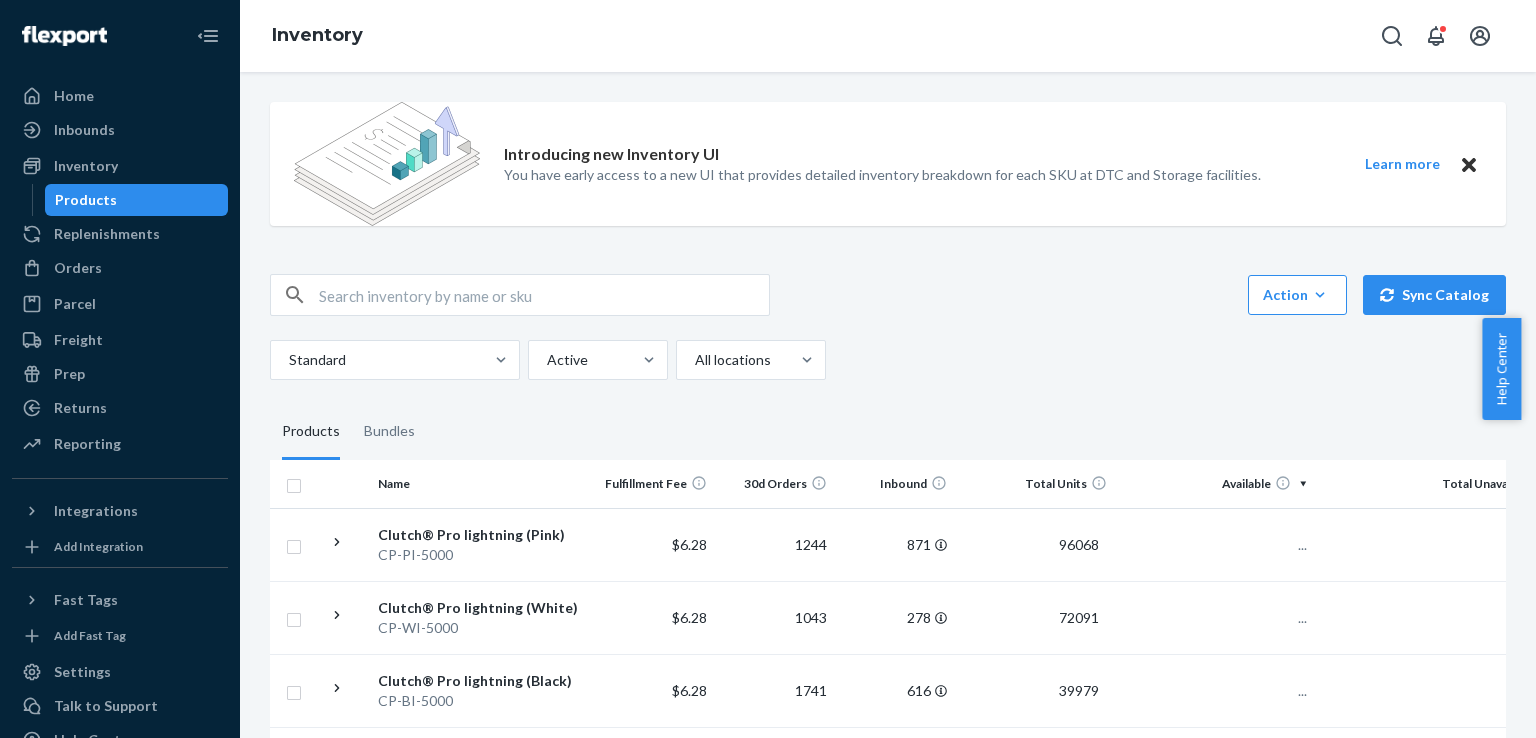 click on "Action Create product Create bundle Bulk create products Bulk update products Bulk update bundles Bulk update product alias attribute Sync Catalog Standard Active All locations" at bounding box center [888, 327] 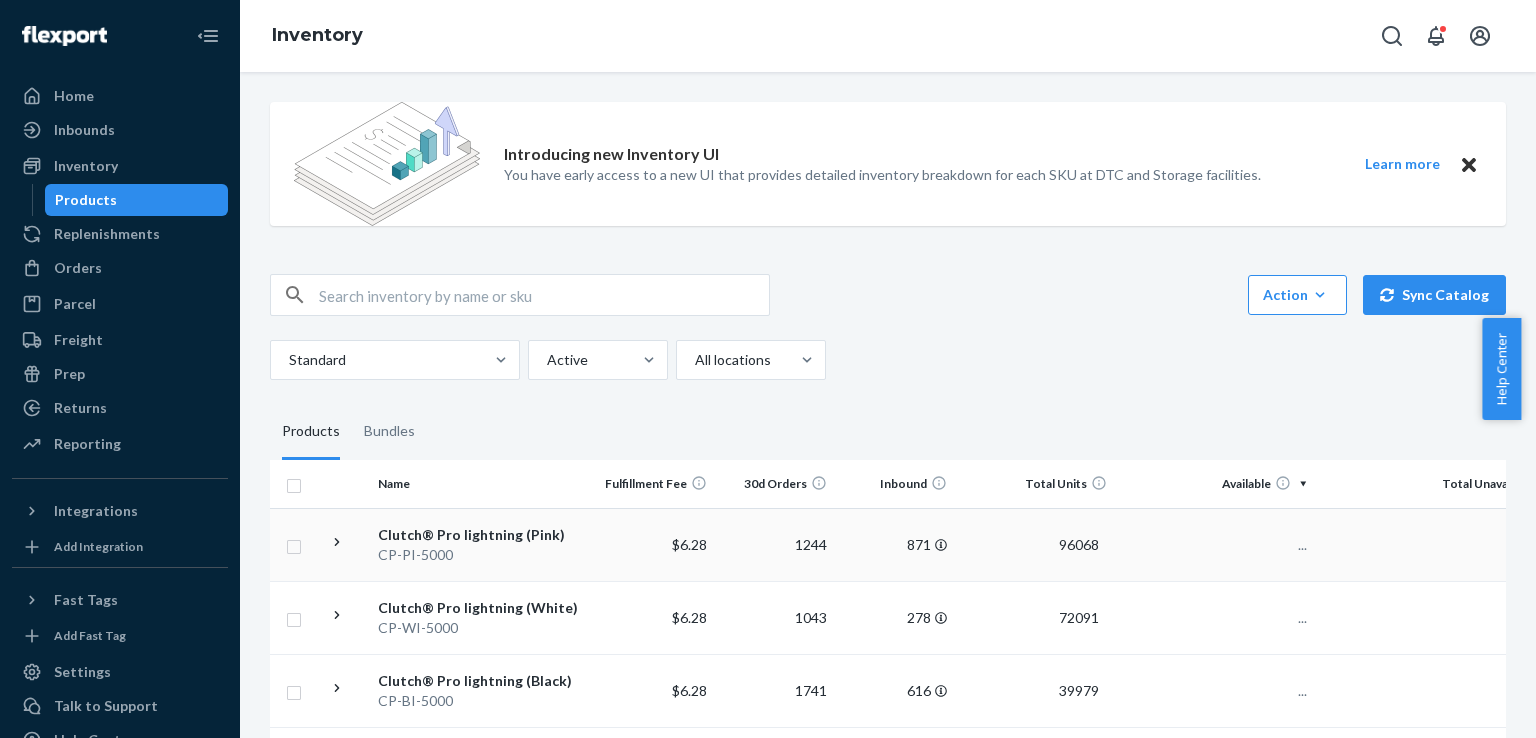 scroll, scrollTop: 300, scrollLeft: 0, axis: vertical 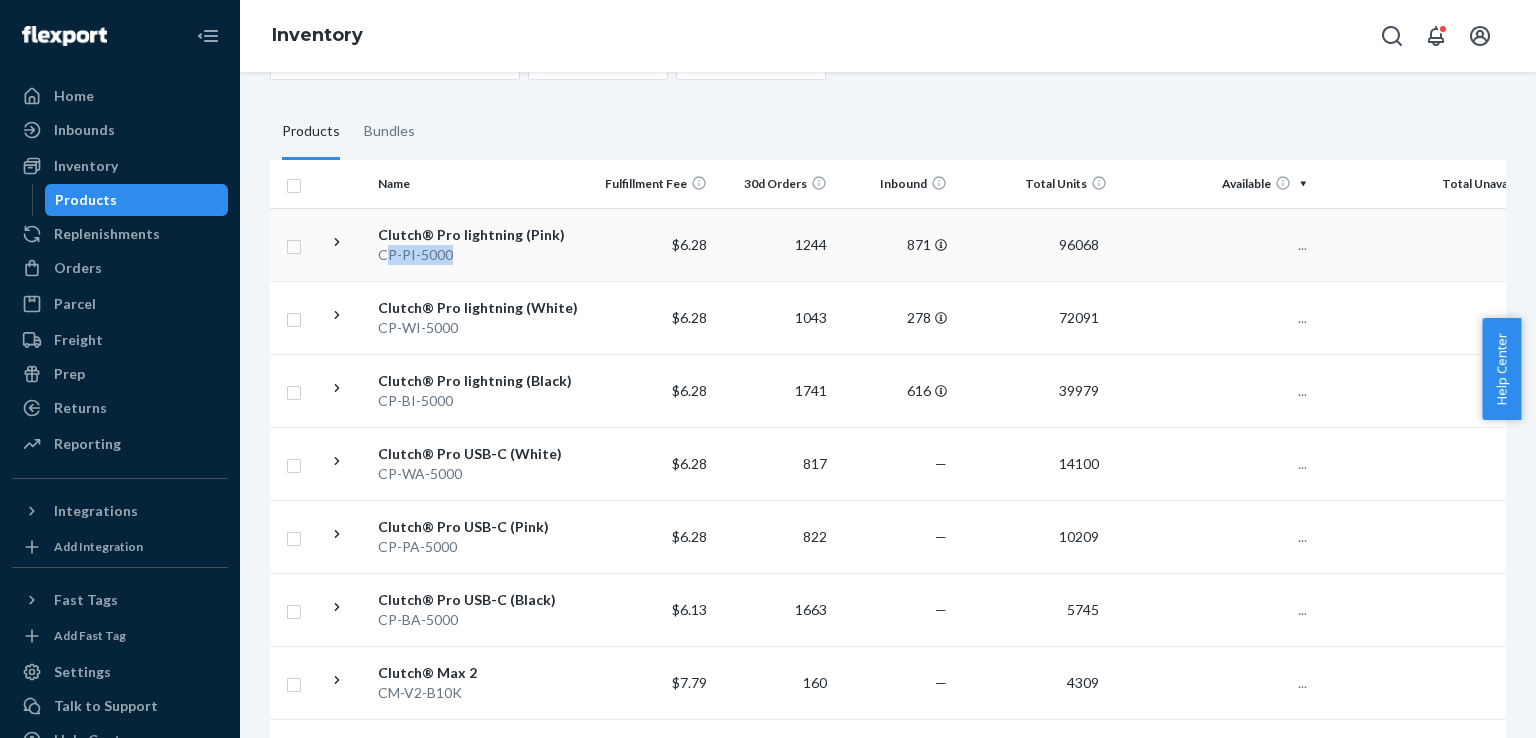 drag, startPoint x: 450, startPoint y: 256, endPoint x: 397, endPoint y: 242, distance: 54.81788 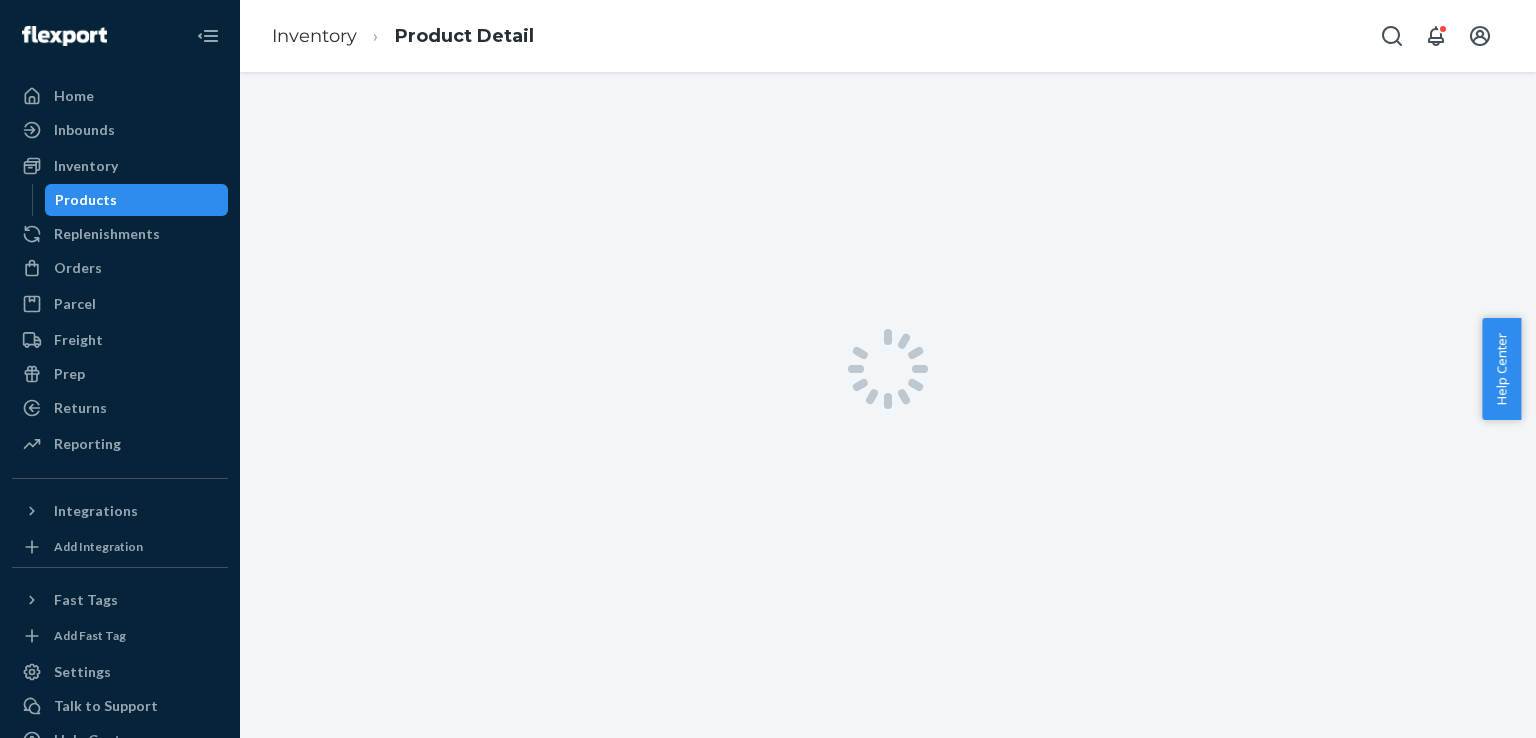 scroll, scrollTop: 0, scrollLeft: 0, axis: both 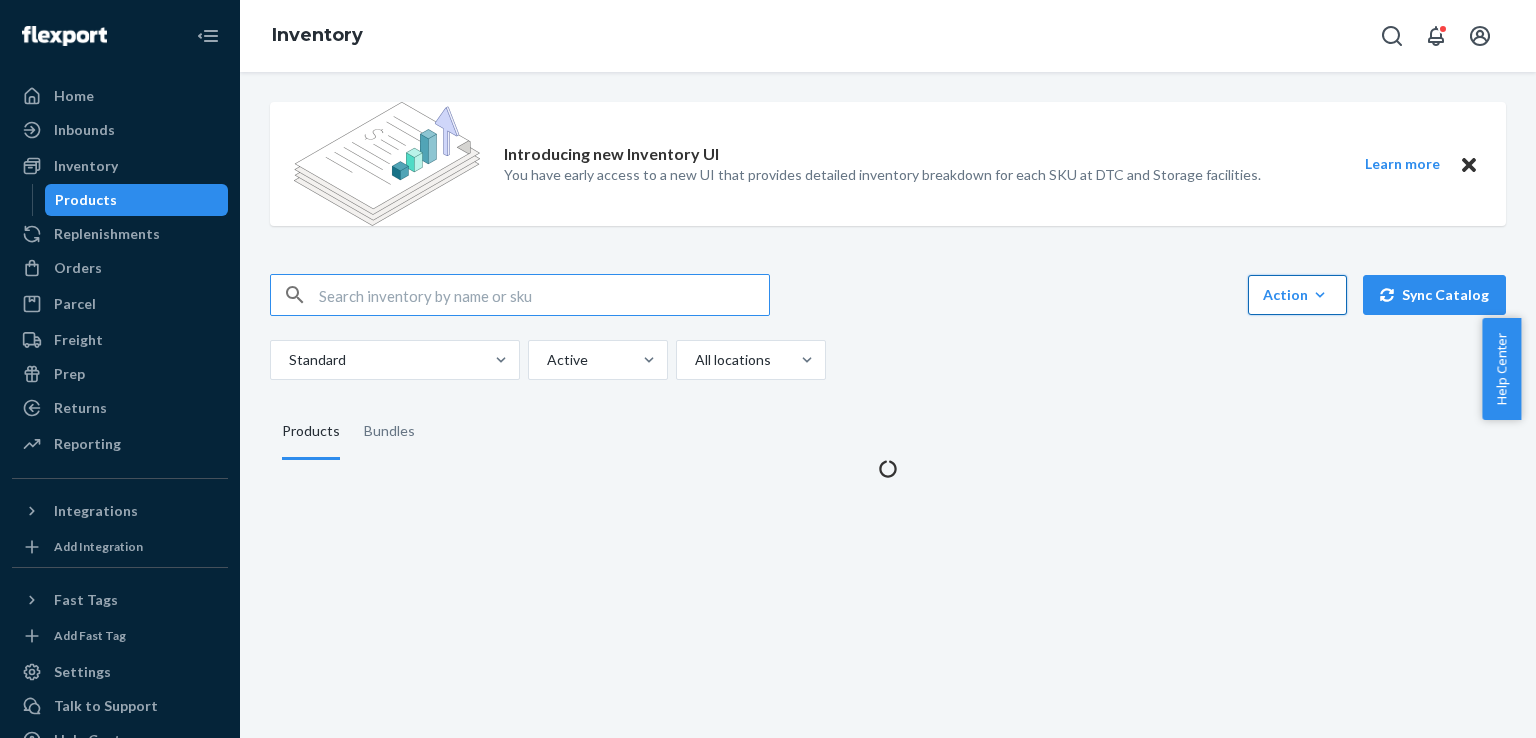 click on "Action Create product Create bundle Bulk create products Bulk update products Bulk update bundles Bulk update product alias attribute" at bounding box center [1297, 295] 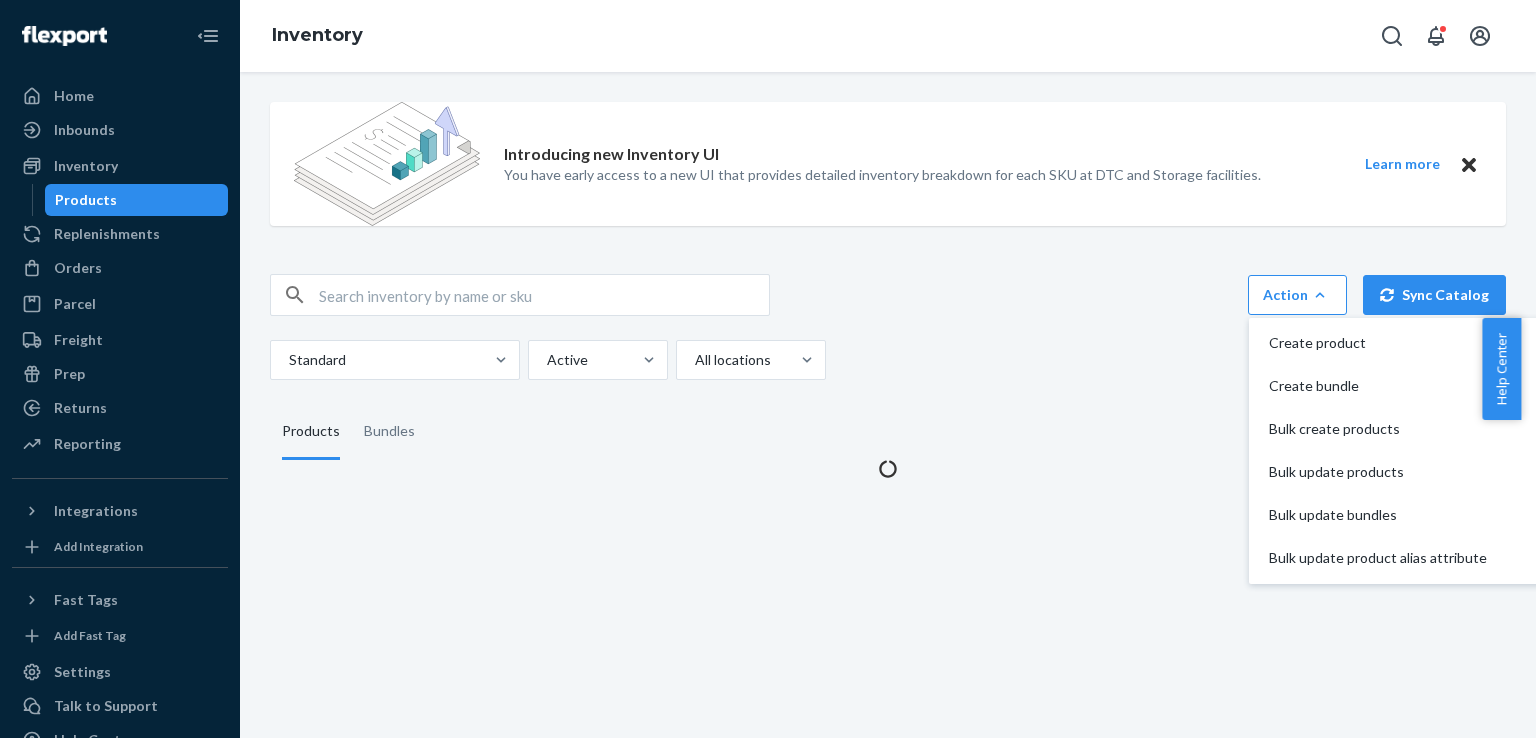 click on "Action Create product Create bundle Bulk create products Bulk update products Bulk update bundles Bulk update product alias attribute Sync Catalog" at bounding box center (888, 295) 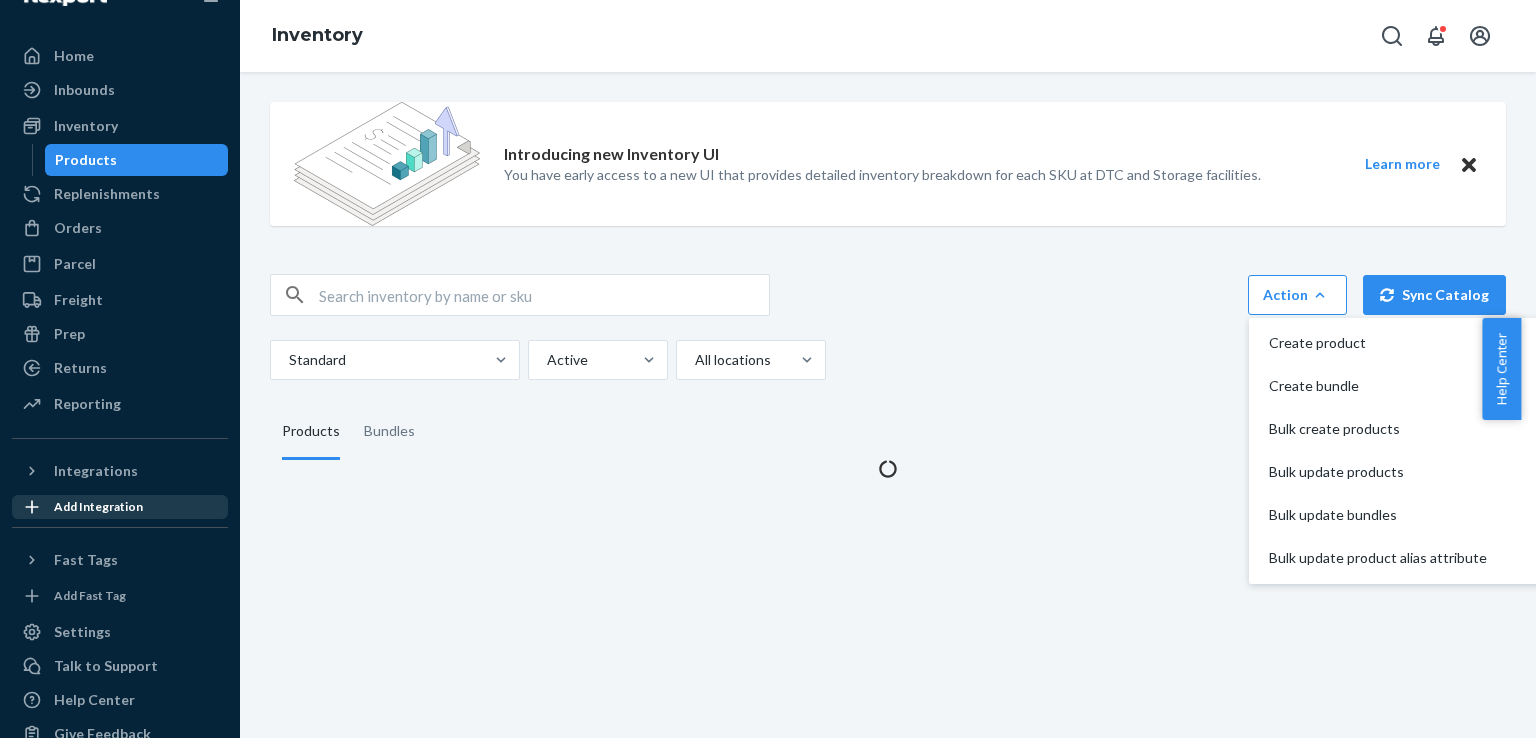 scroll, scrollTop: 74, scrollLeft: 0, axis: vertical 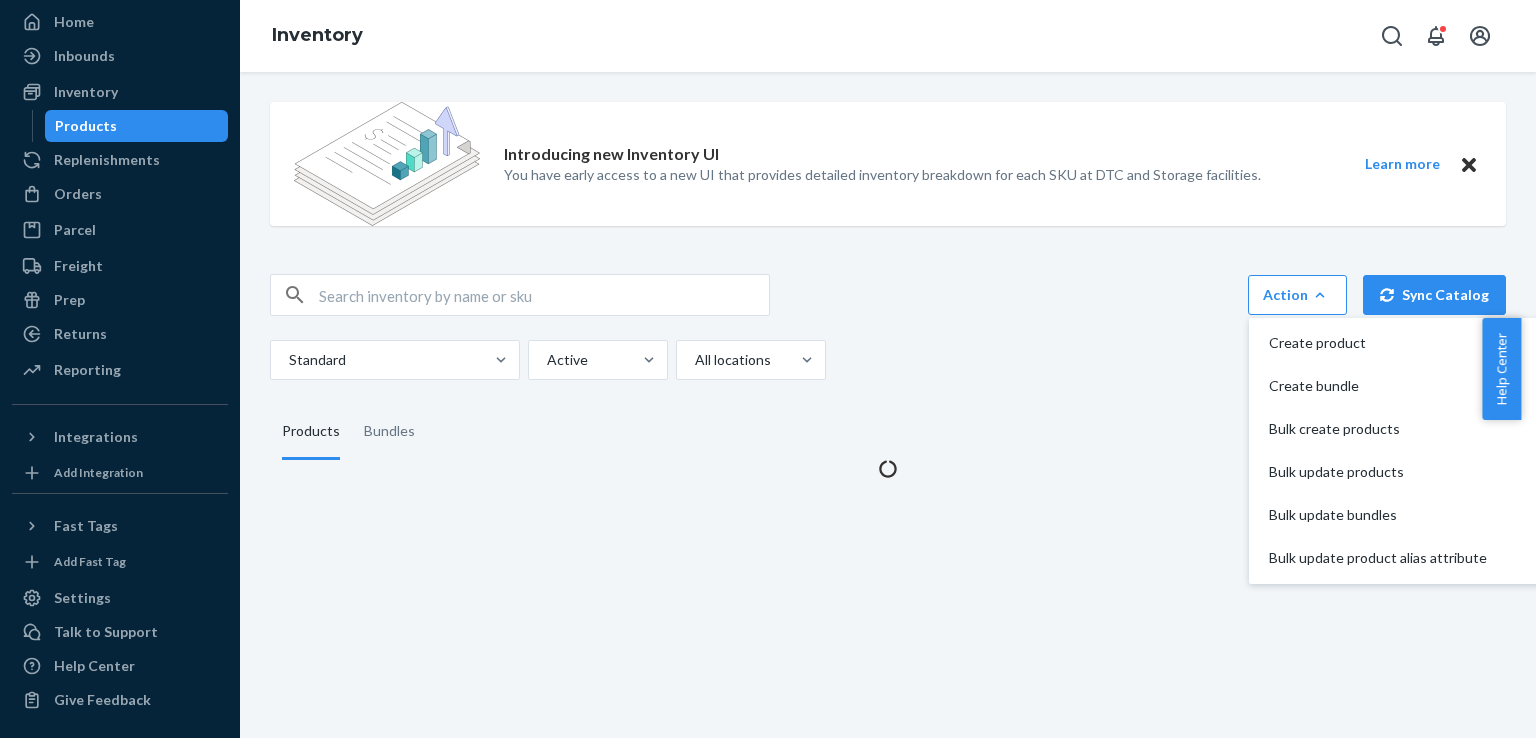 click on "Introducing new Inventory UI You have early access to a new UI that provides detailed inventory breakdown for each SKU at DTC and Storage facilities. Learn more Action Create product Create bundle Bulk create products Bulk update products Bulk update bundles Bulk update product alias attribute Sync Catalog Standard Active All locations Products Bundles" at bounding box center [888, 282] 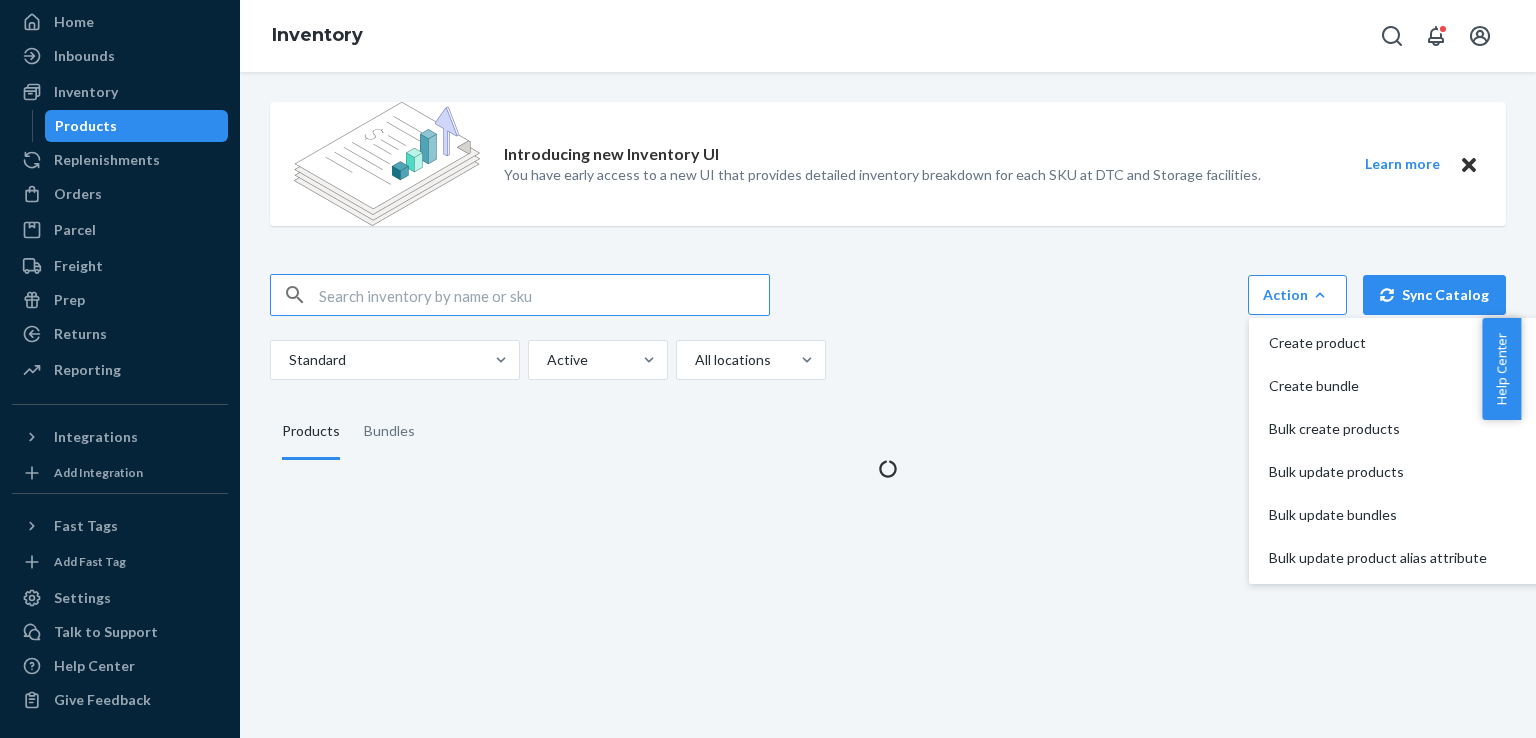 drag, startPoint x: 973, startPoint y: 342, endPoint x: 964, endPoint y: 348, distance: 10.816654 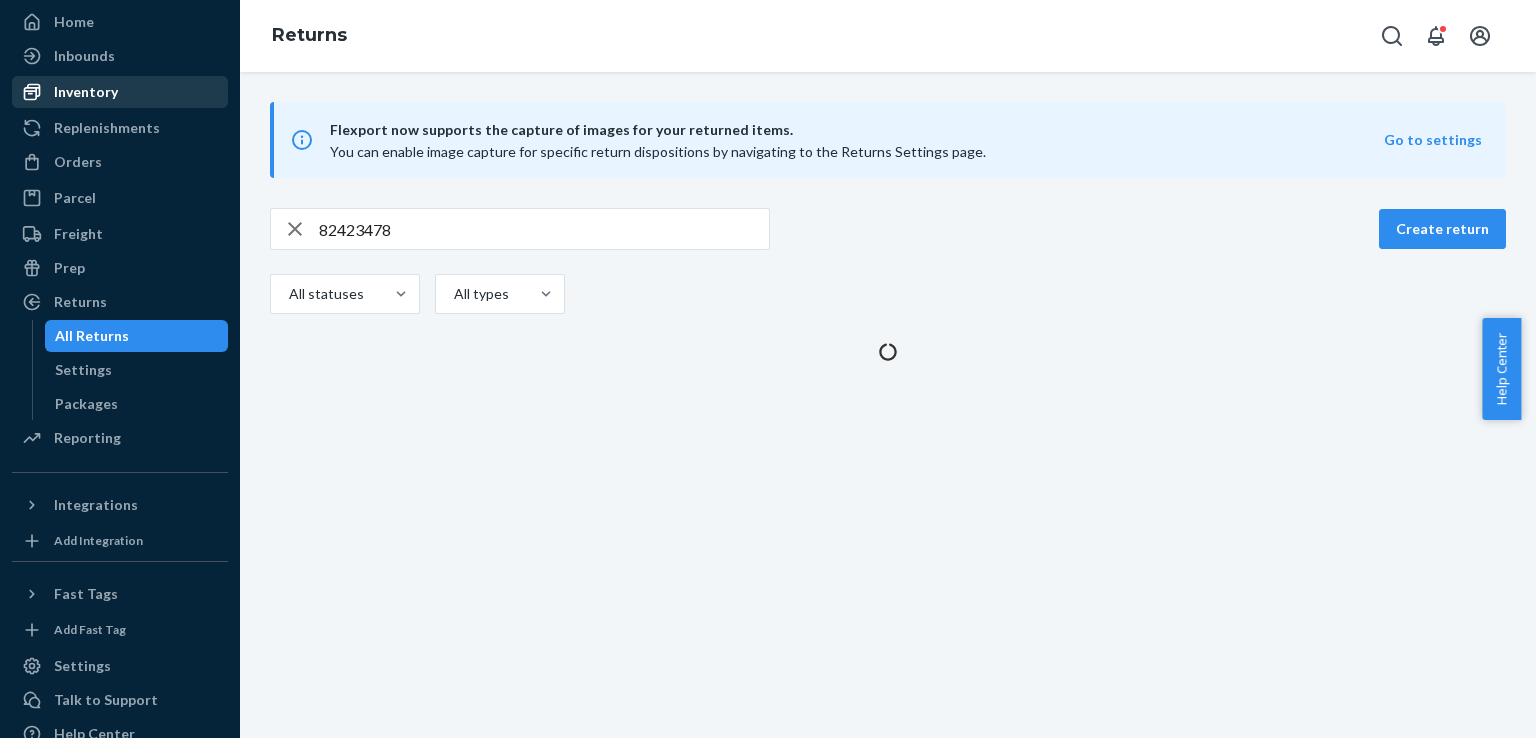click on "Inventory" at bounding box center [120, 92] 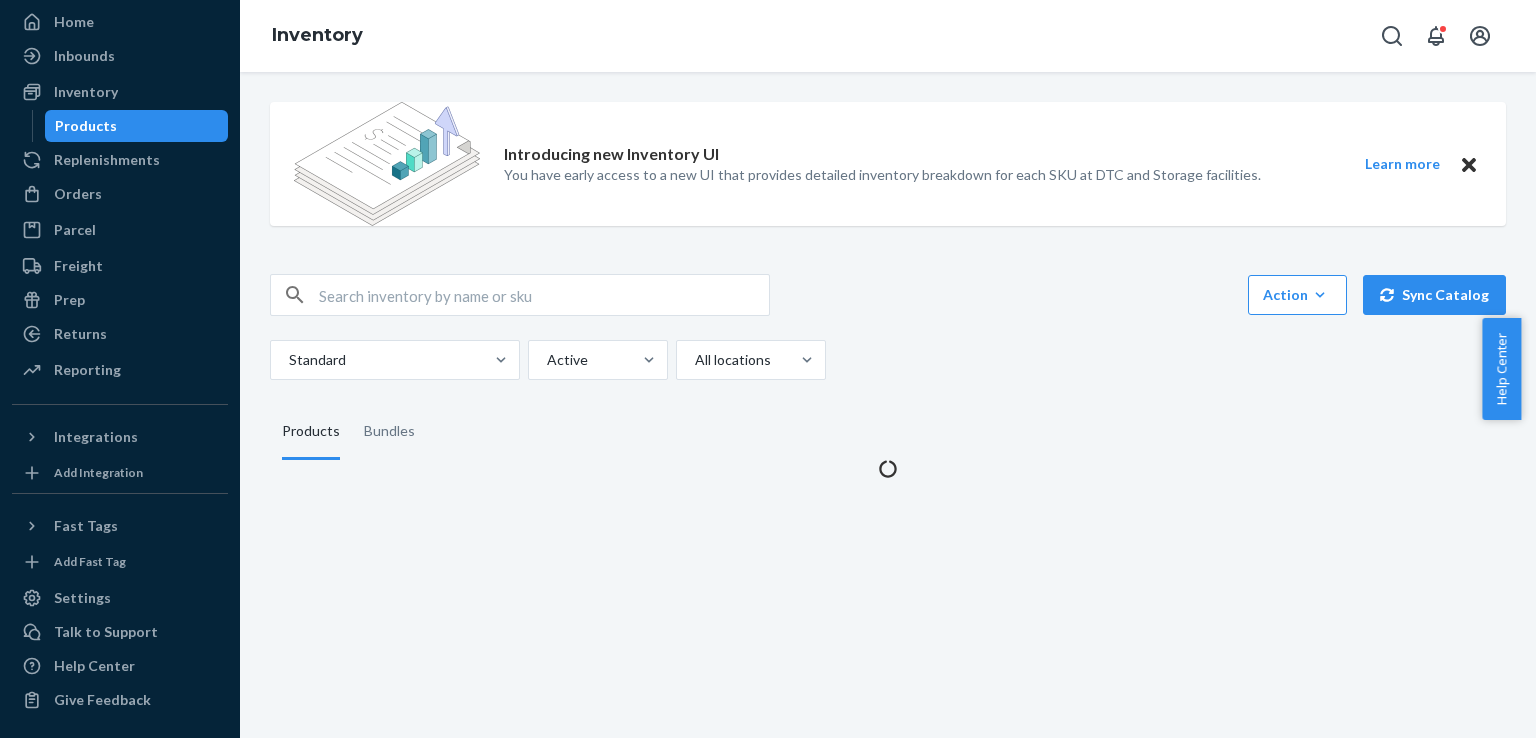 click on "Action Create product Create bundle Bulk create products Bulk update products Bulk update bundles Bulk update product alias attribute Sync Catalog" at bounding box center (888, 295) 